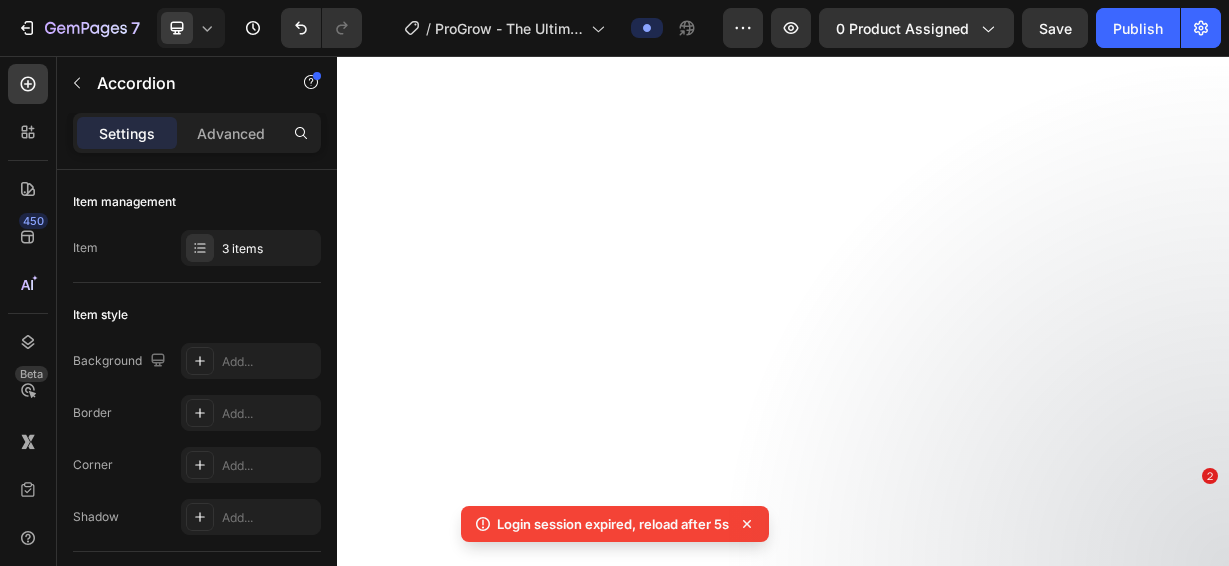 scroll, scrollTop: 0, scrollLeft: 0, axis: both 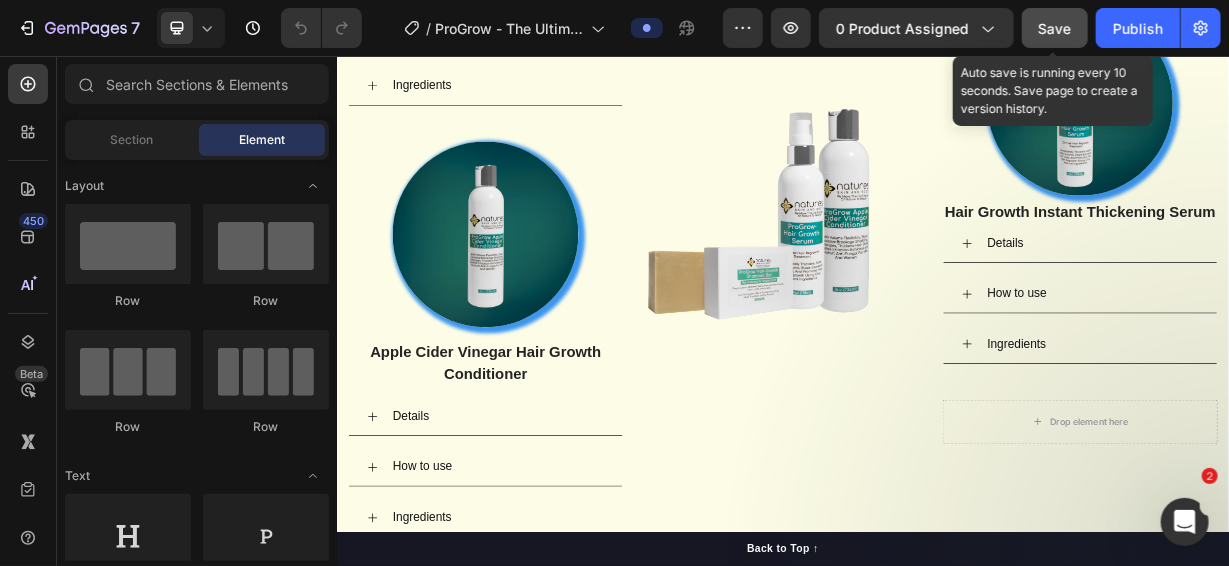 click on "Save" 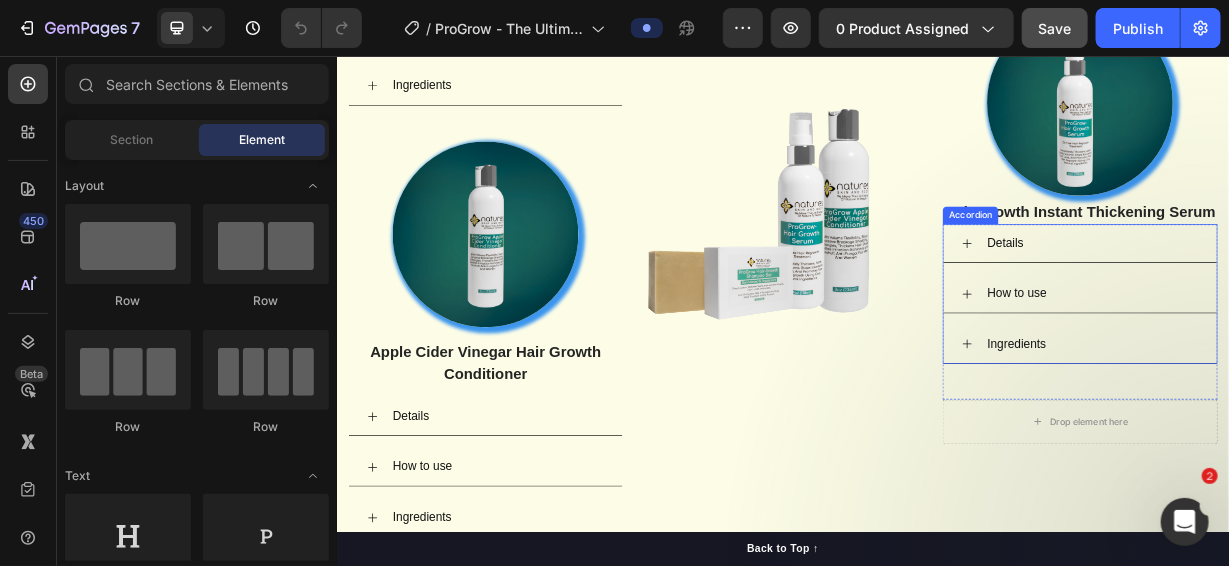 click 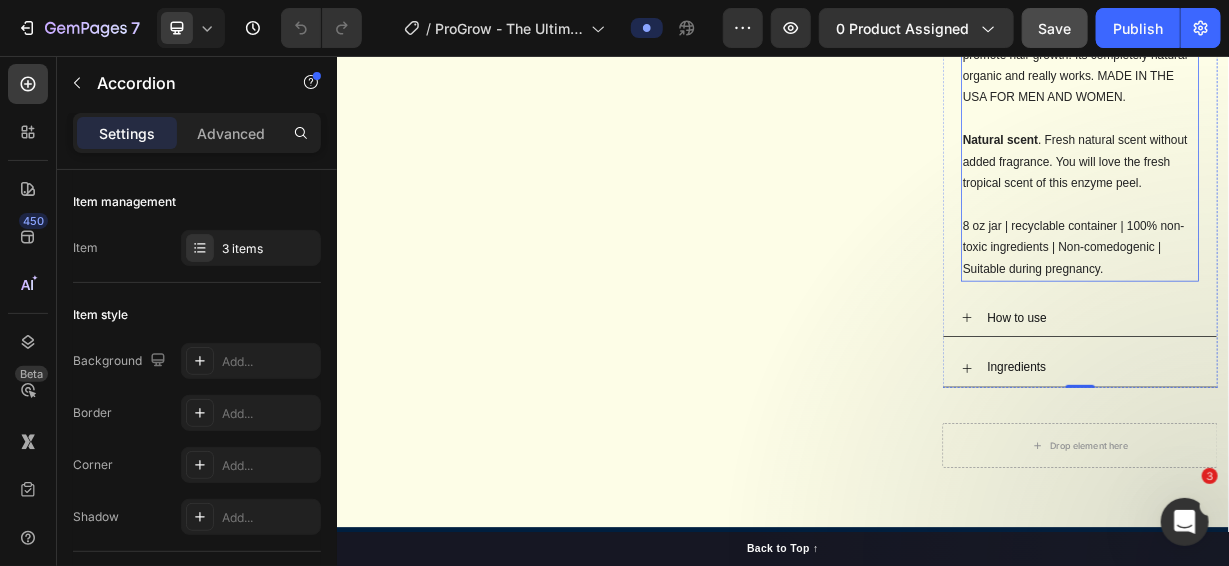 scroll, scrollTop: 6373, scrollLeft: 0, axis: vertical 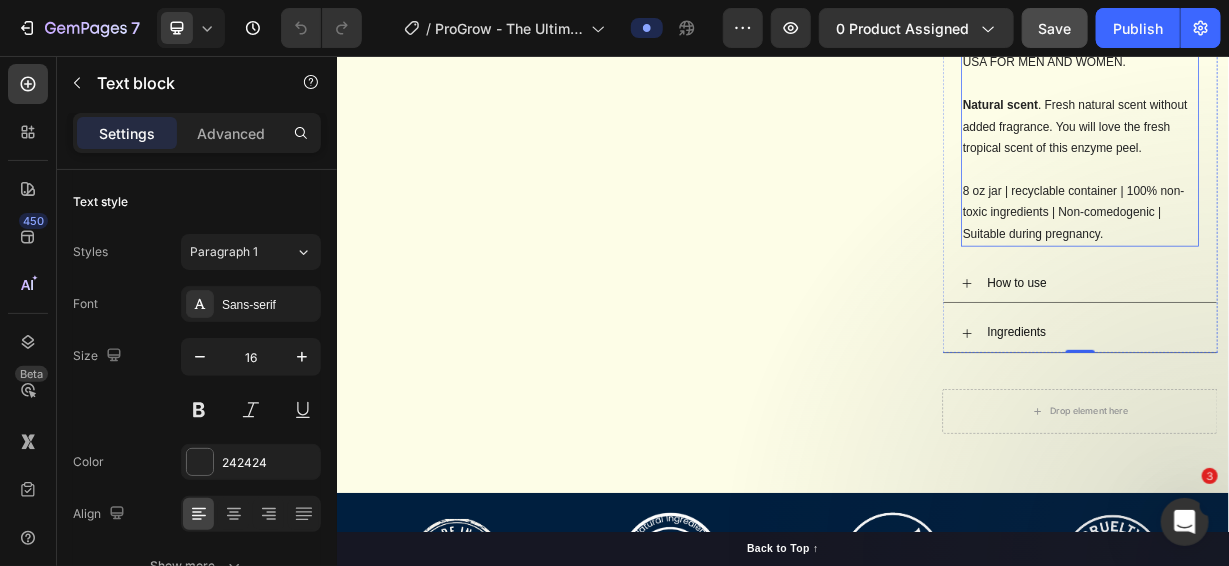 click on "Natural scent . Fresh natural scent without added fragrance. You will love the fresh tropical scent of this enzyme peel." at bounding box center [1336, 165] 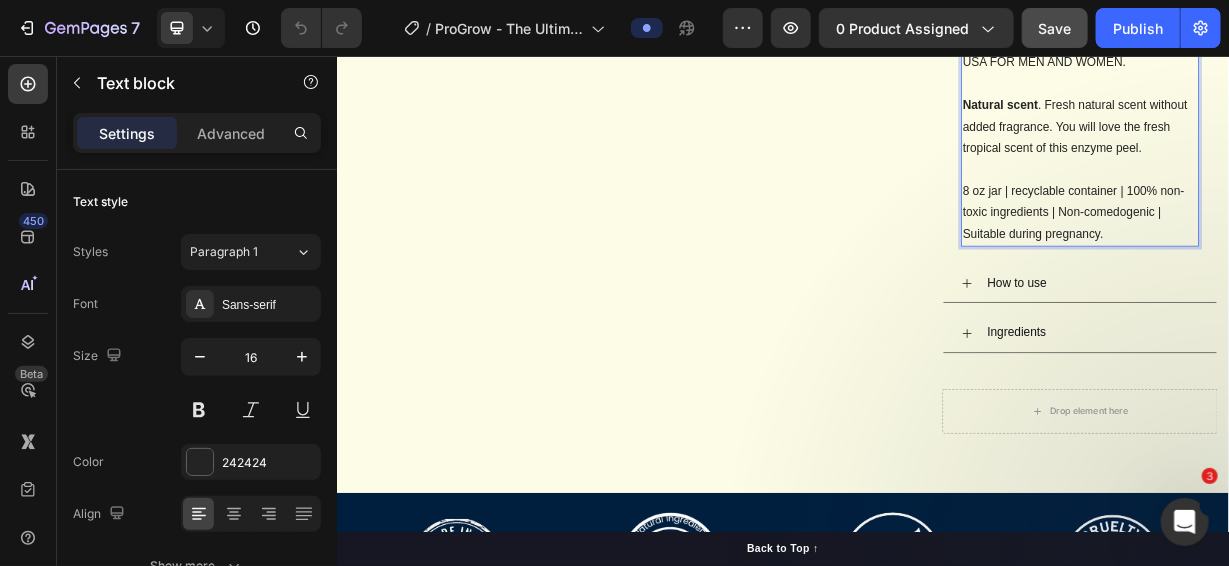 scroll, scrollTop: 4974, scrollLeft: 0, axis: vertical 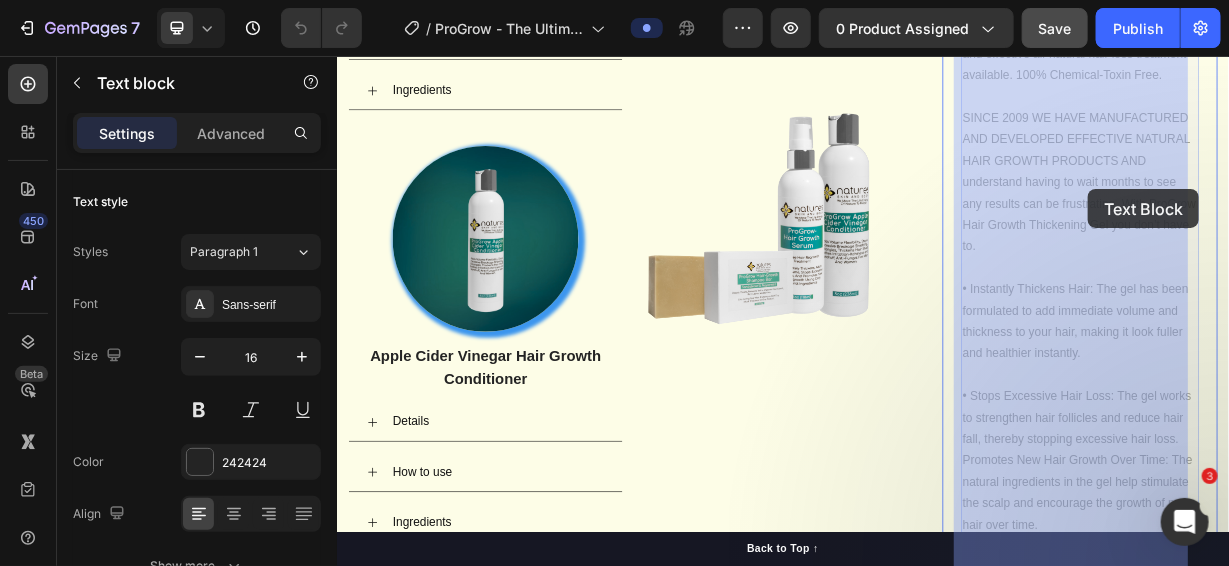 drag, startPoint x: 1411, startPoint y: 234, endPoint x: 1346, endPoint y: 234, distance: 65 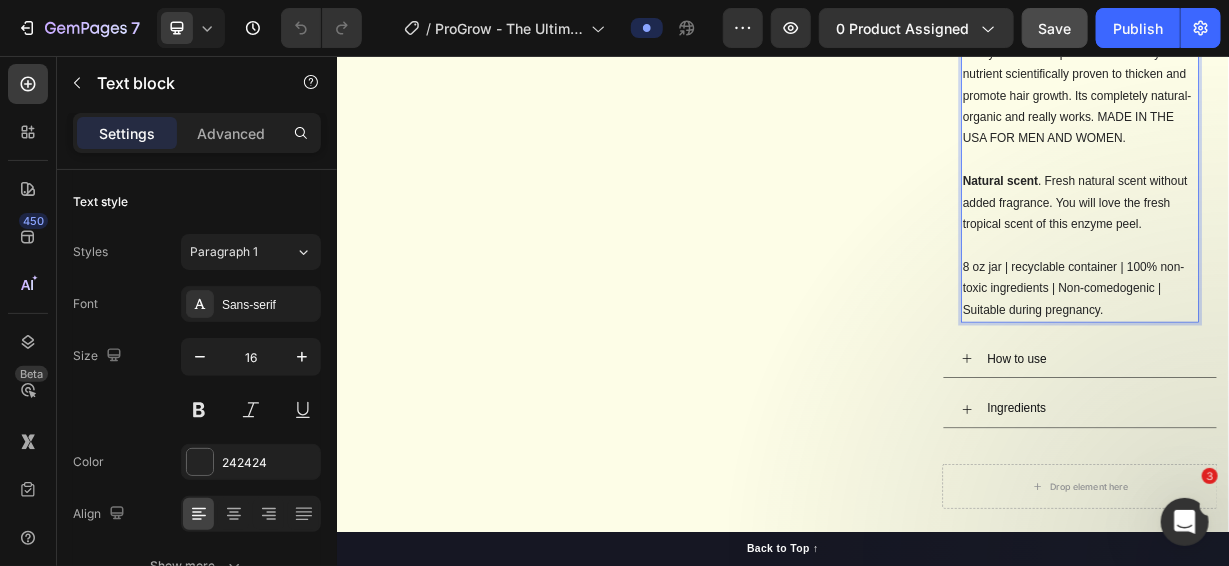 scroll, scrollTop: 6273, scrollLeft: 0, axis: vertical 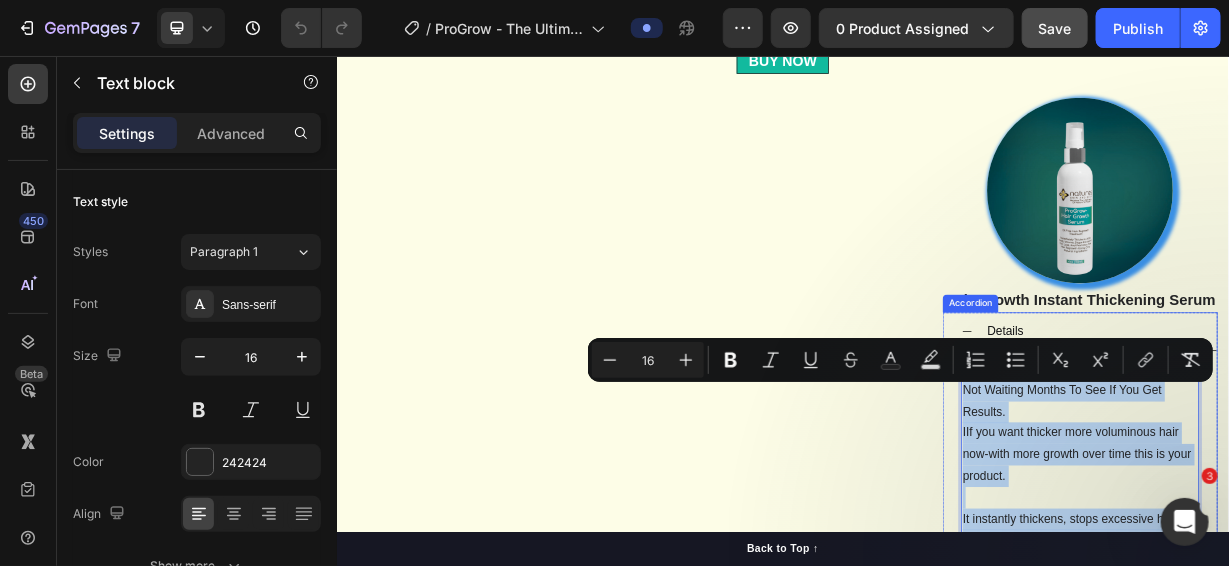 drag, startPoint x: 1358, startPoint y: 451, endPoint x: 1157, endPoint y: 516, distance: 211.24867 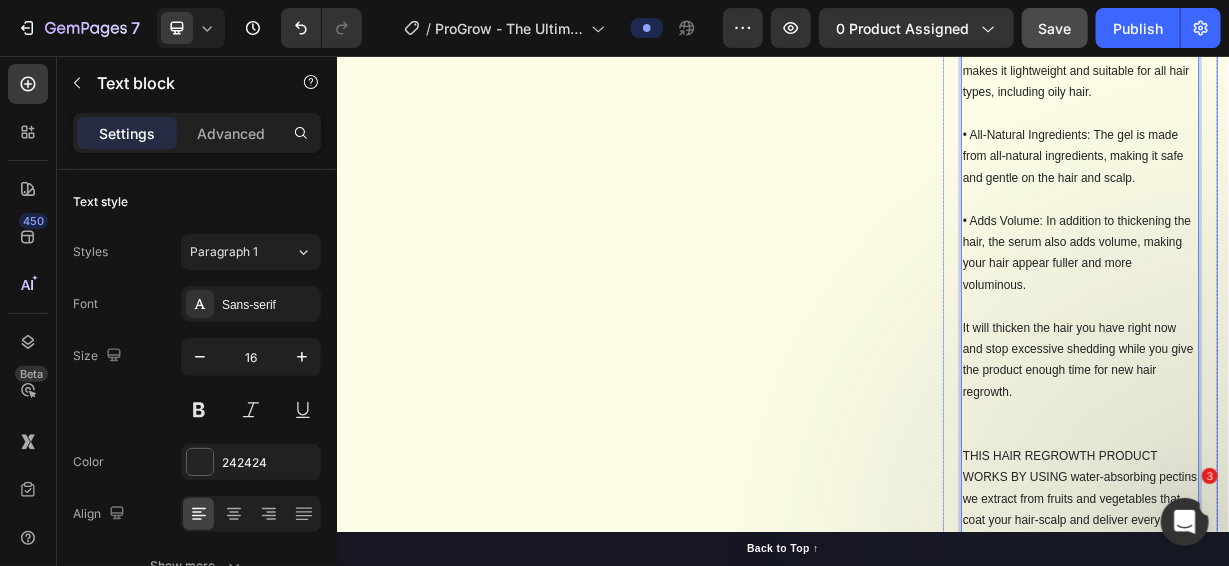 scroll, scrollTop: 5571, scrollLeft: 0, axis: vertical 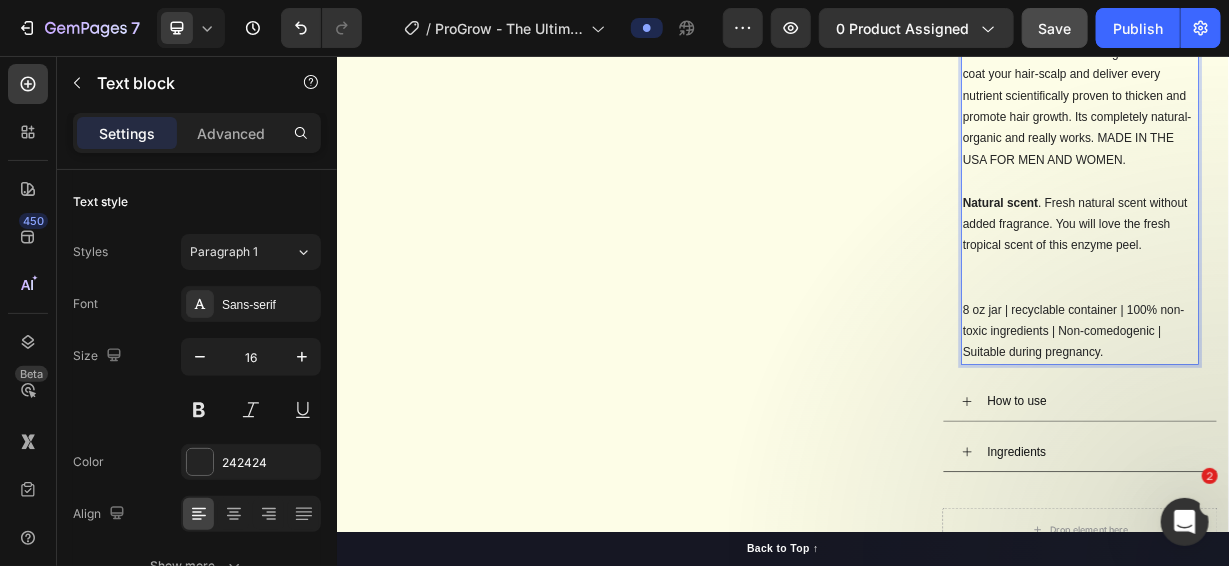 click on "8 oz jar | recyclable container | 100% non-toxic ingredients | Non-comedogenic | Suitable during pregnancy." at bounding box center (1336, 426) 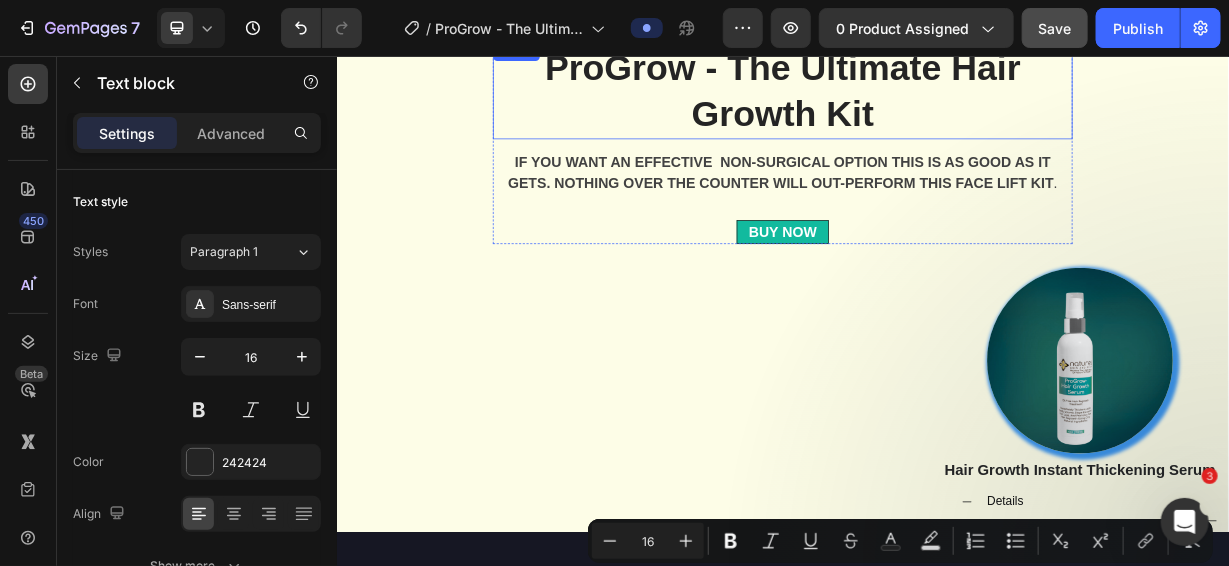 scroll, scrollTop: 3212, scrollLeft: 0, axis: vertical 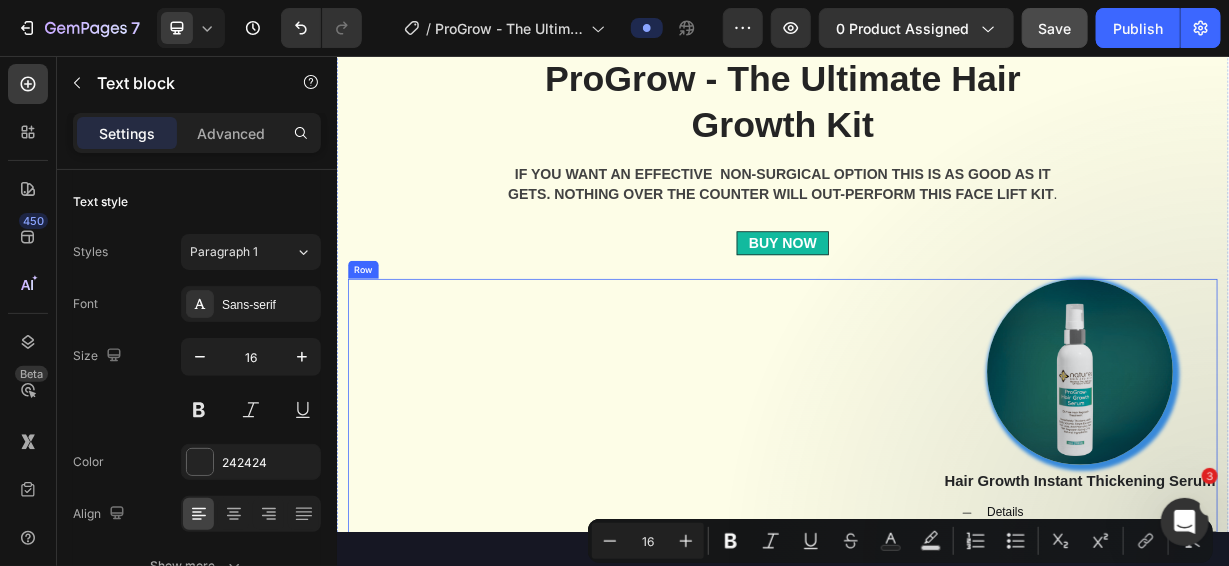 drag, startPoint x: 1368, startPoint y: 510, endPoint x: 1093, endPoint y: 536, distance: 276.22635 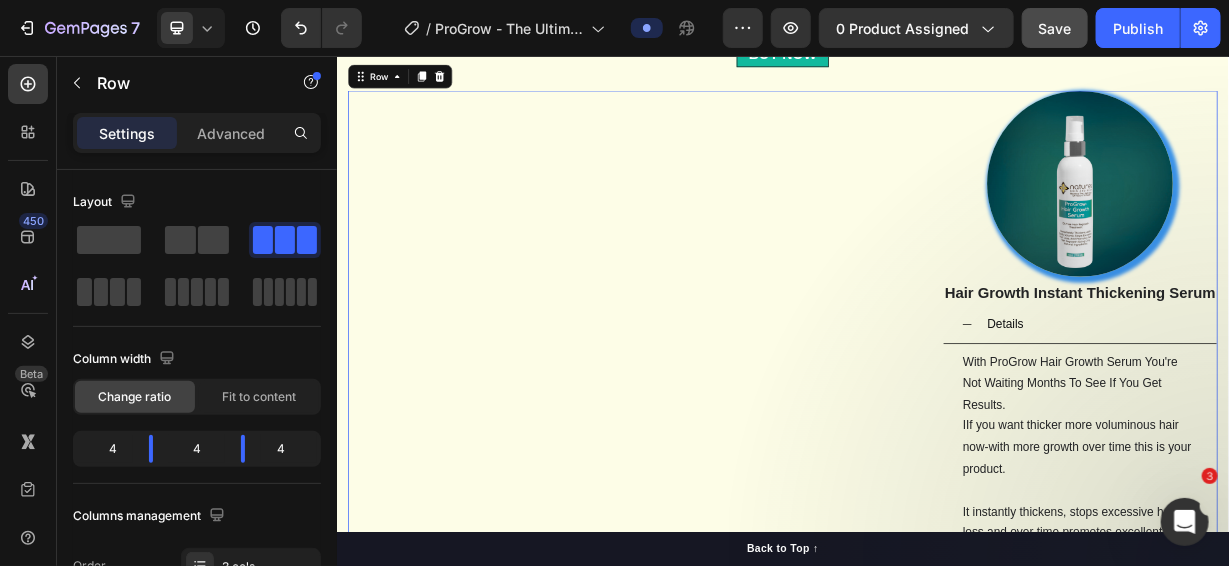 scroll, scrollTop: 3511, scrollLeft: 0, axis: vertical 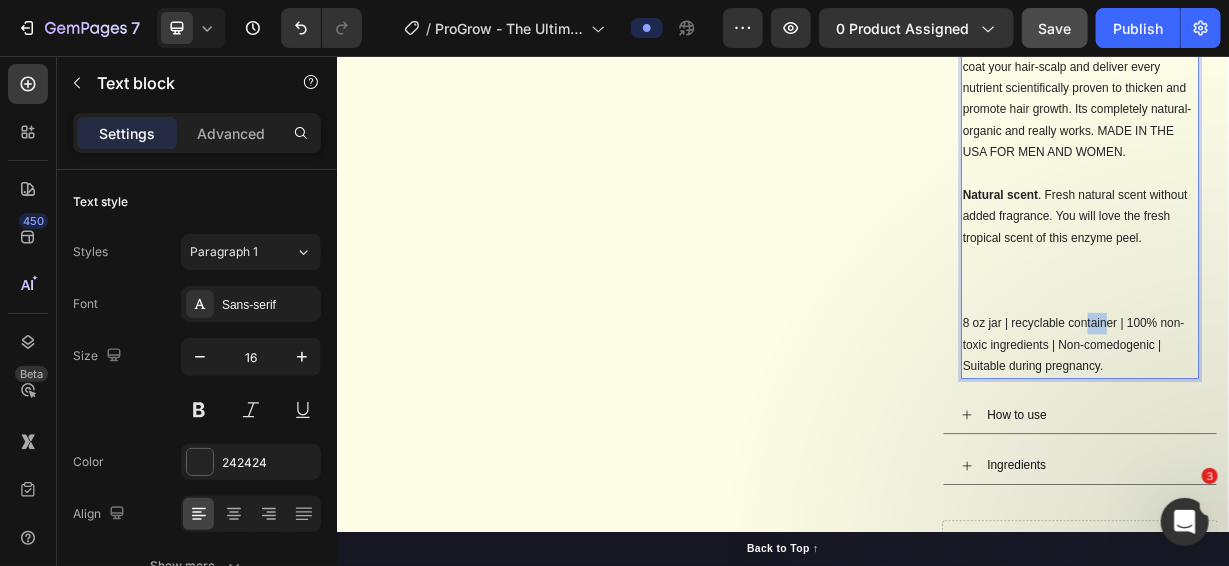 drag, startPoint x: 1358, startPoint y: 471, endPoint x: 1333, endPoint y: 466, distance: 25.495098 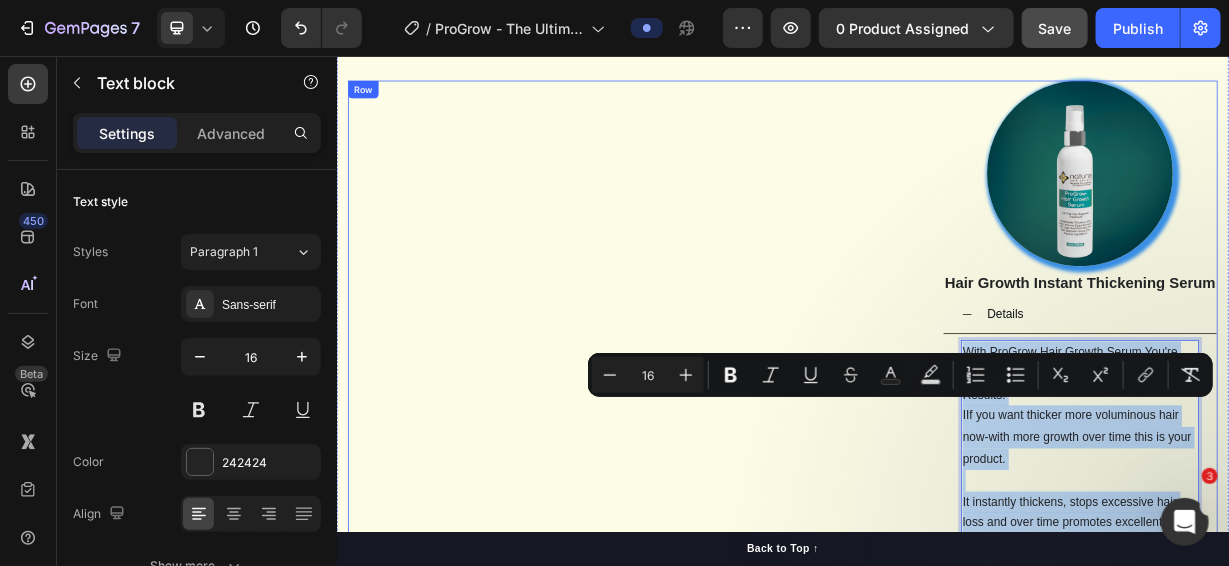 scroll, scrollTop: 3420, scrollLeft: 0, axis: vertical 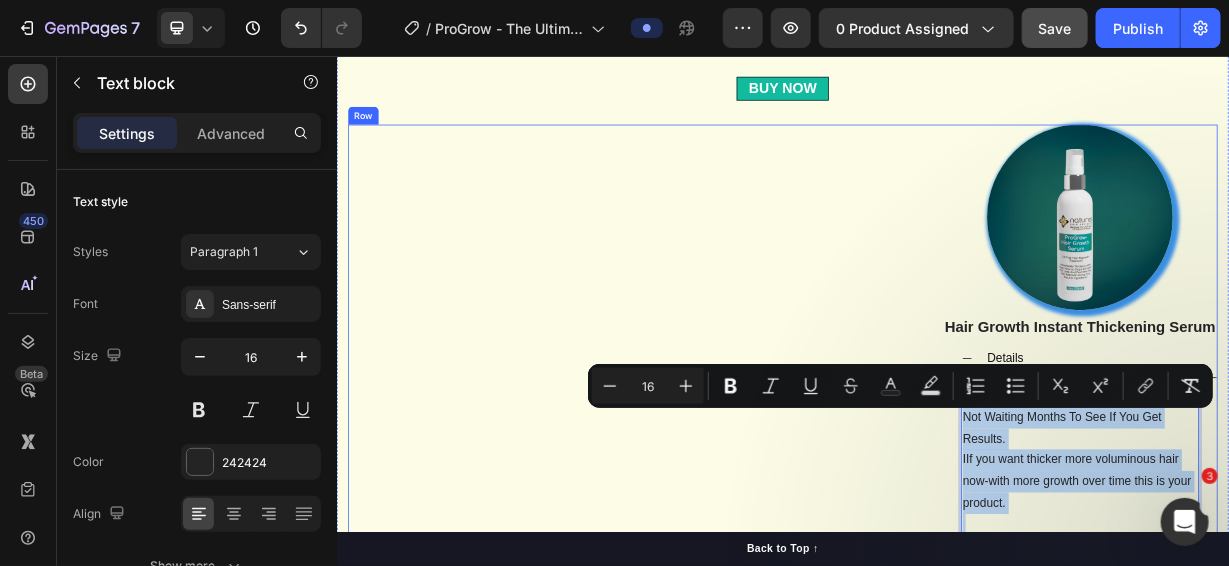 drag, startPoint x: 1357, startPoint y: 523, endPoint x: 1123, endPoint y: 287, distance: 332.3432 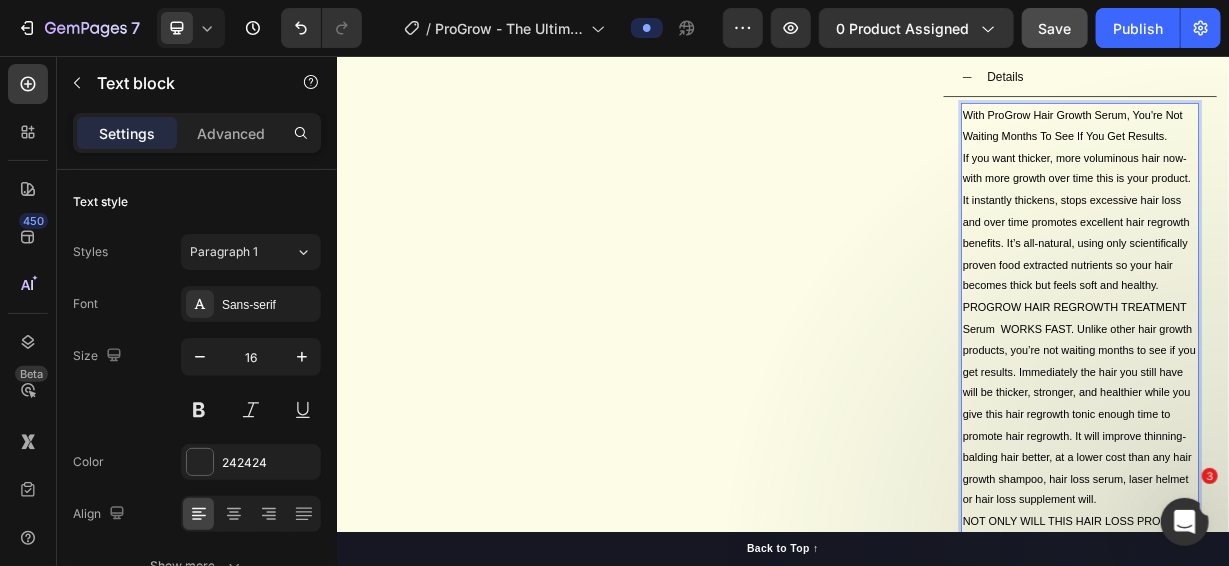 scroll, scrollTop: 3768, scrollLeft: 0, axis: vertical 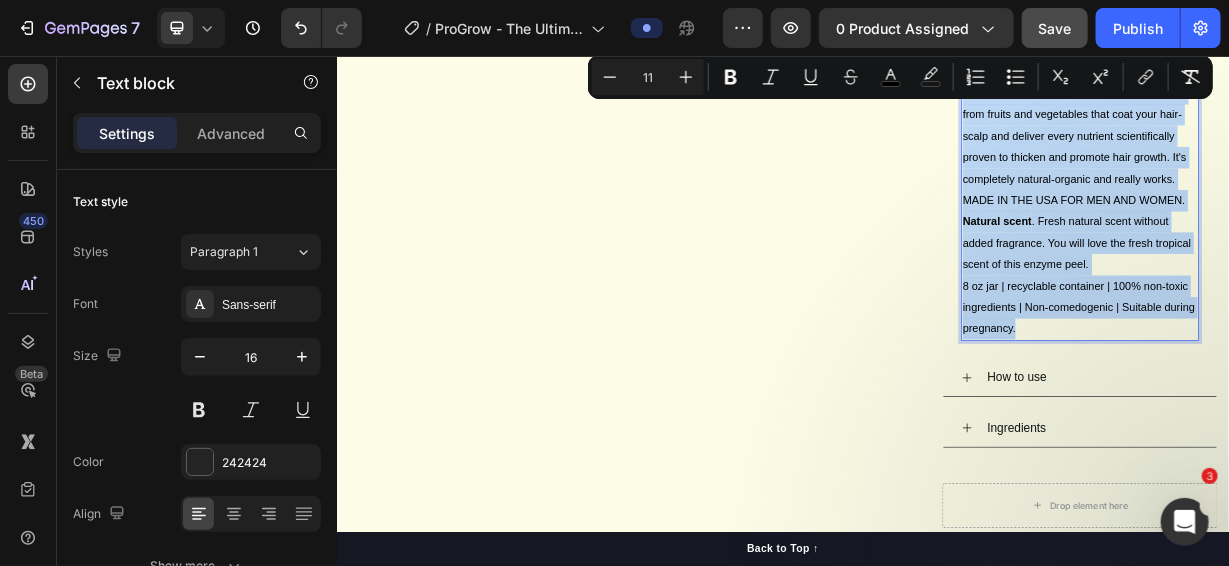 drag, startPoint x: 1167, startPoint y: 189, endPoint x: 1295, endPoint y: 496, distance: 332.6154 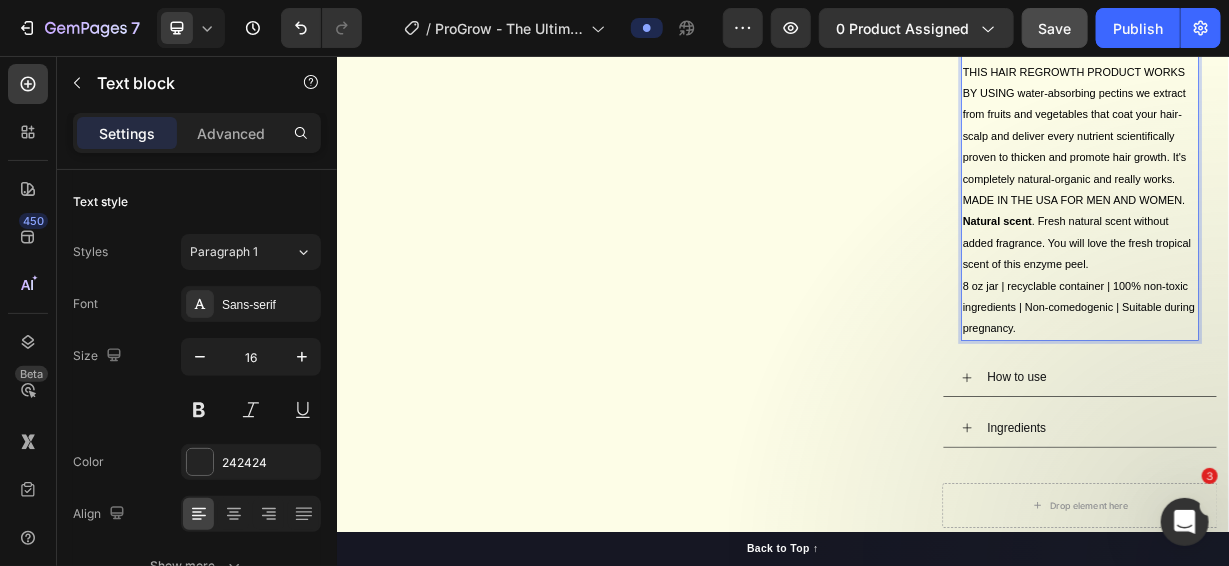 click on "Natural scent . Fresh natural scent without added fragrance. You will love the fresh tropical scent of this enzyme peel." at bounding box center (1336, 306) 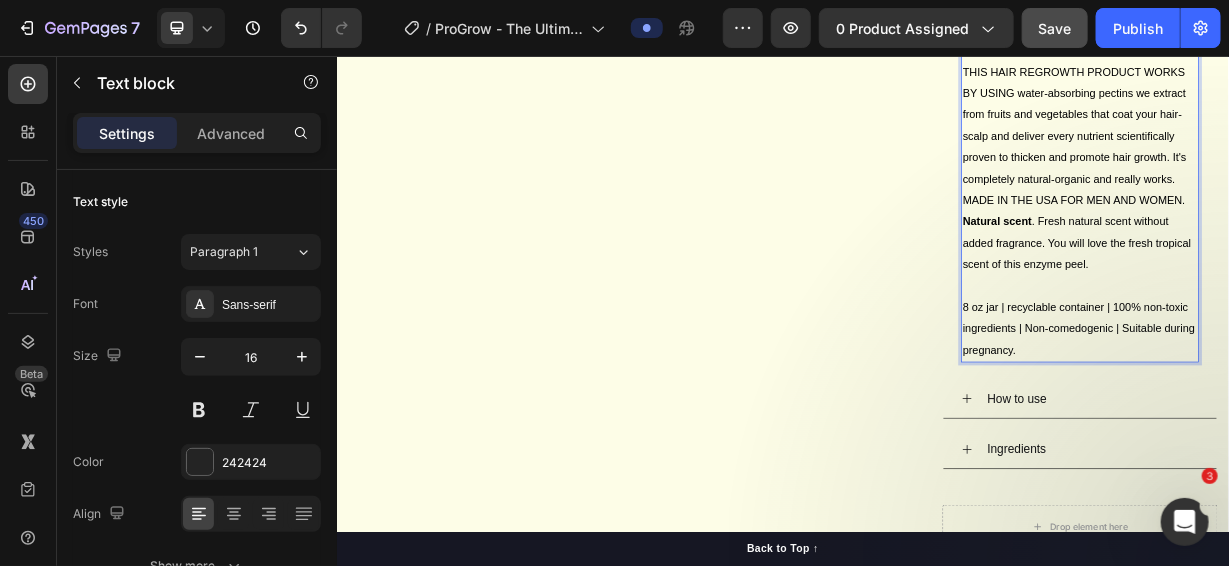 click on "THIS HAIR REGROWTH PRODUCT WORKS BY USING water-absorbing pectins we extract from fruits and vegetables that coat your hair-scalp and deliver every nutrient scientifically proven to thicken and promote hair growth. It's completely natural-organic and really works. MADE IN THE USA FOR MEN AND WOMEN." at bounding box center (1336, 163) 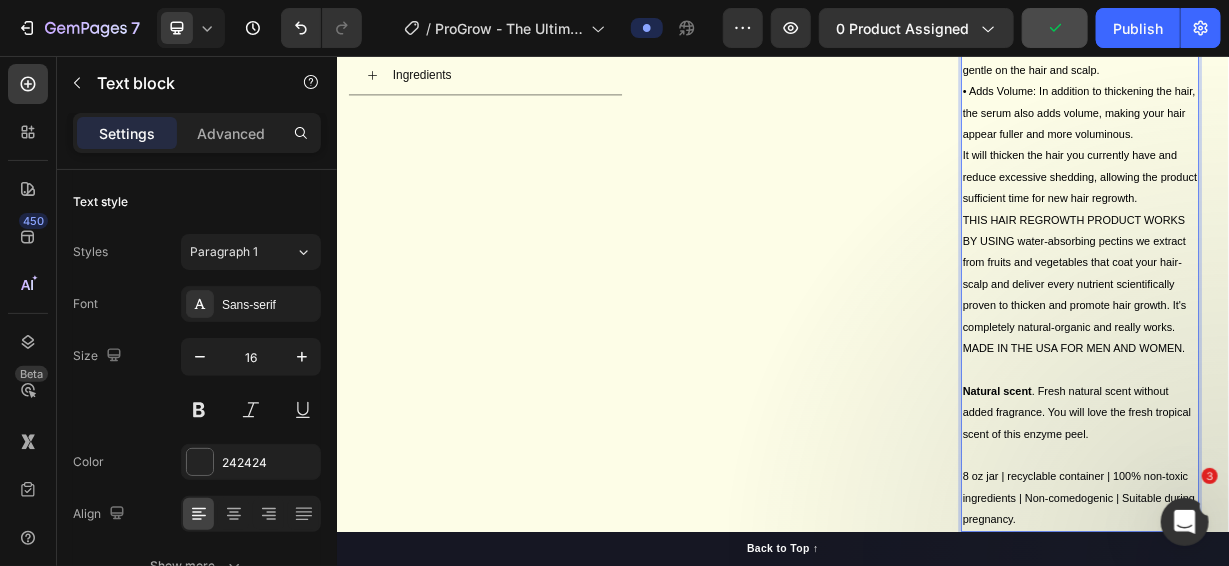 scroll, scrollTop: 5284, scrollLeft: 0, axis: vertical 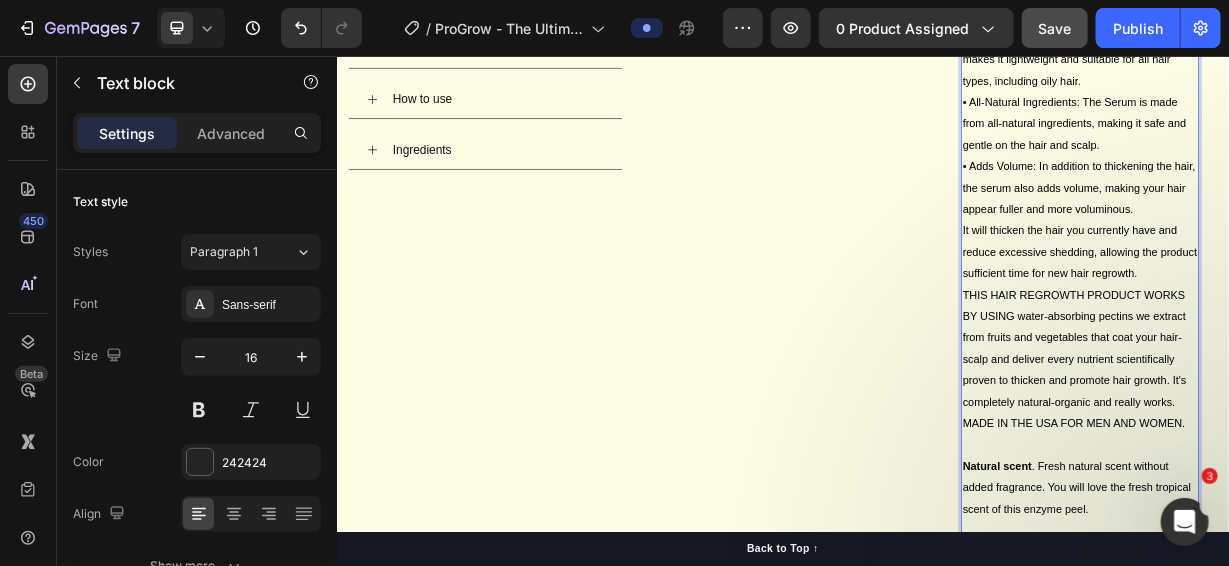 click on "It will thicken the hair you currently have and reduce excessive shedding, allowing the product sufficient time for new hair regrowth." at bounding box center [1336, 318] 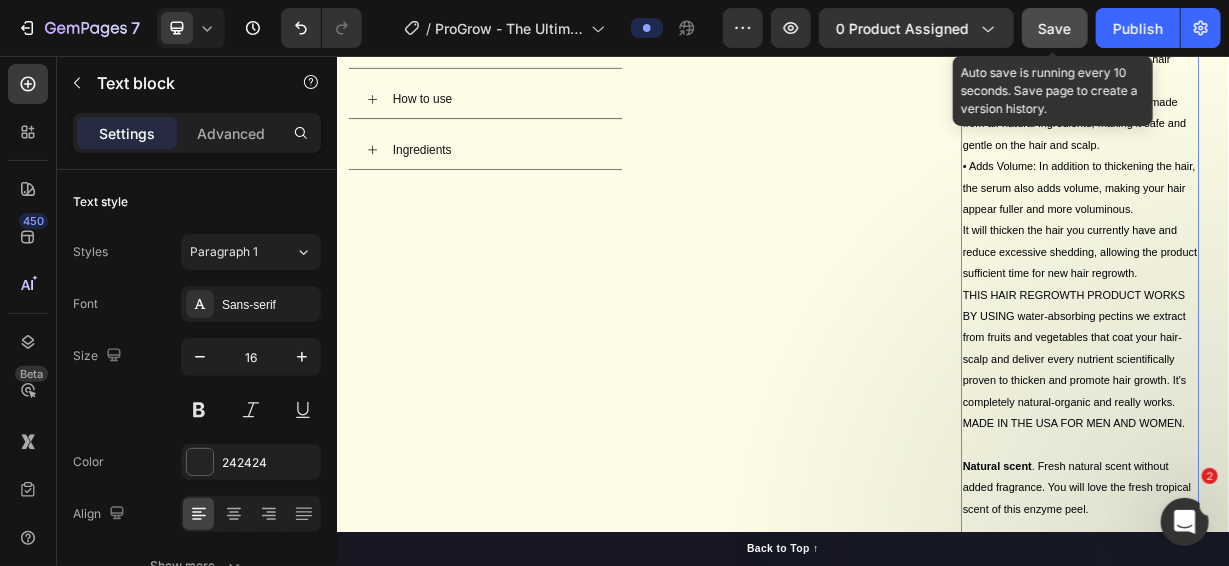 click on "Save" 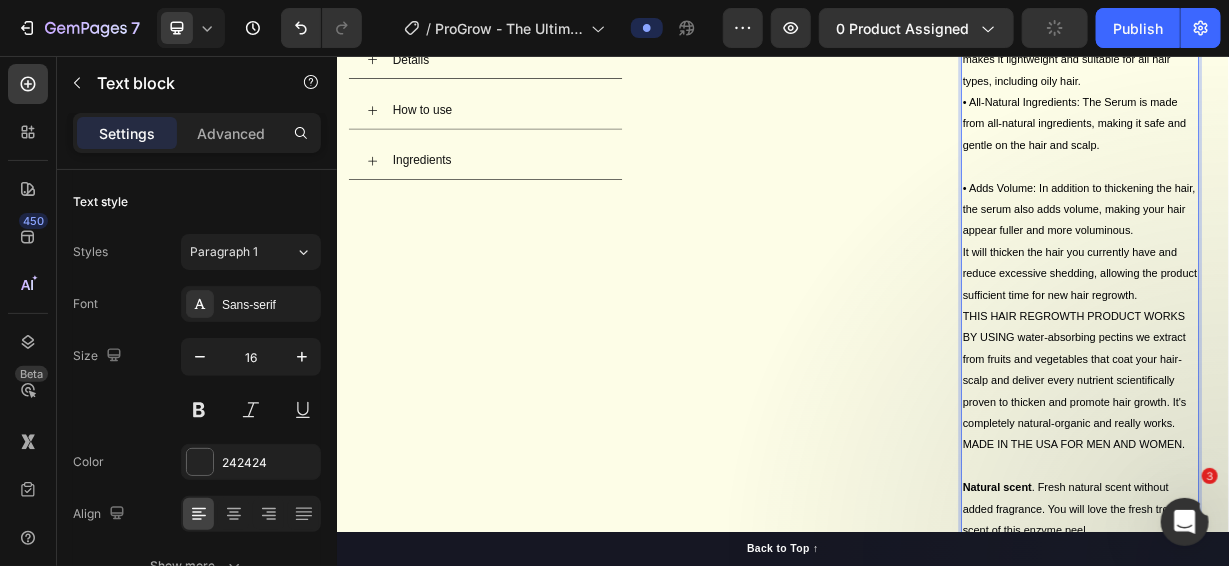 click on "It will thicken the hair you currently have and reduce excessive shedding, allowing the product sufficient time for new hair regrowth." at bounding box center [1336, 347] 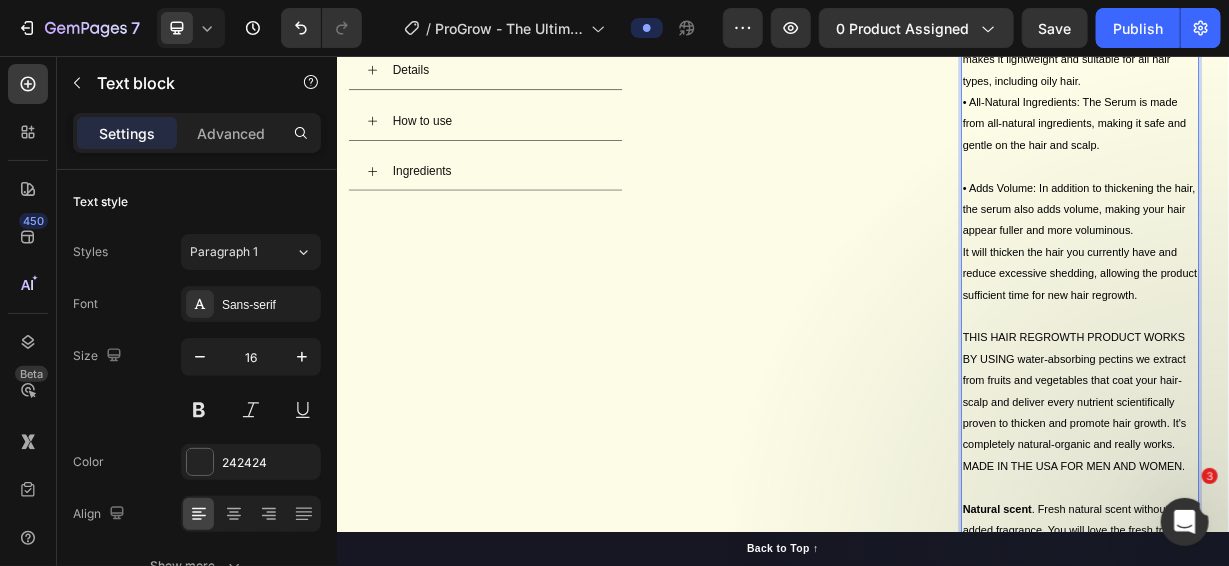 click on "• Oil-Free Formula: The Serum is oil-free, which makes it lightweight and suitable for all hair types, including oily hair." at bounding box center (1336, 59) 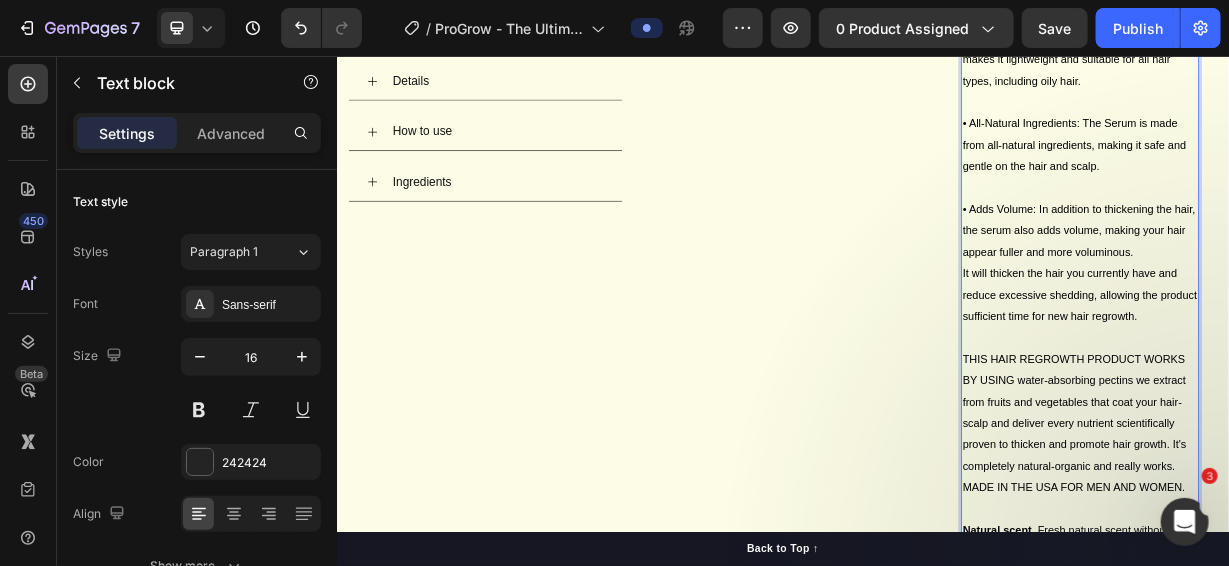 scroll, scrollTop: 5184, scrollLeft: 0, axis: vertical 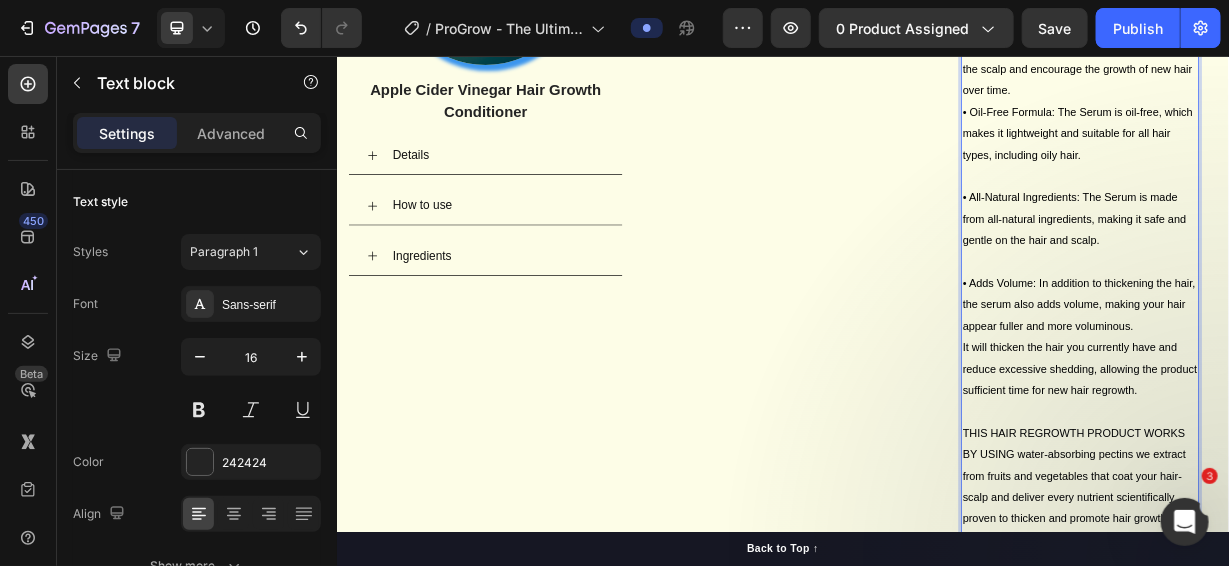 click on "Promotes New Hair Growth Over Time: The natural ingredients in the Serum help stimulate the scalp and encourage the growth of new hair over time." at bounding box center [1336, 58] 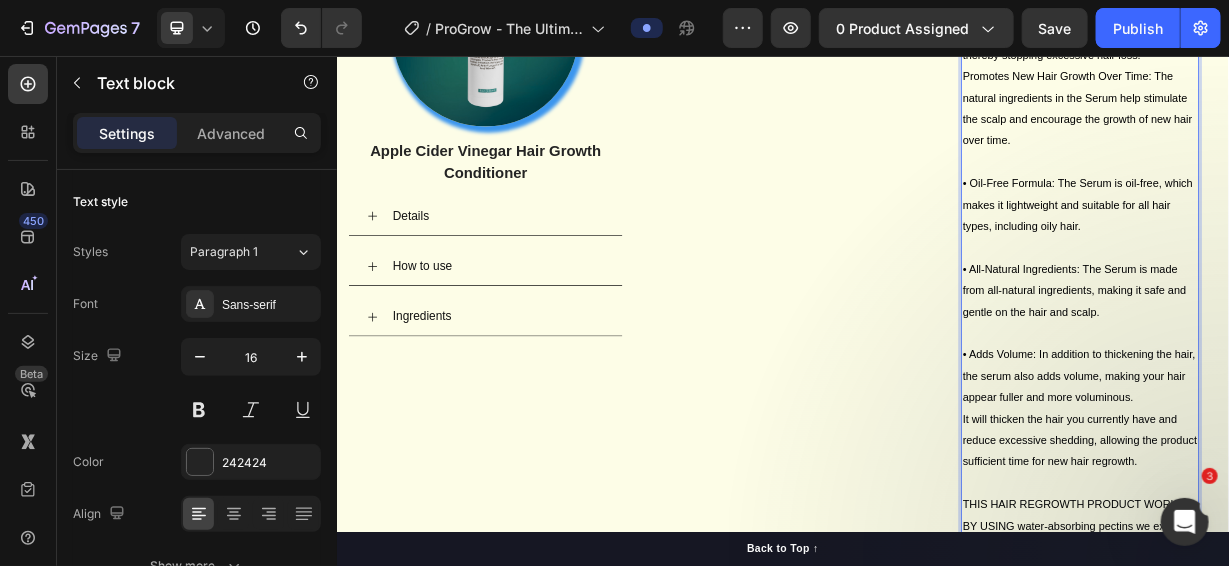 scroll, scrollTop: 5084, scrollLeft: 0, axis: vertical 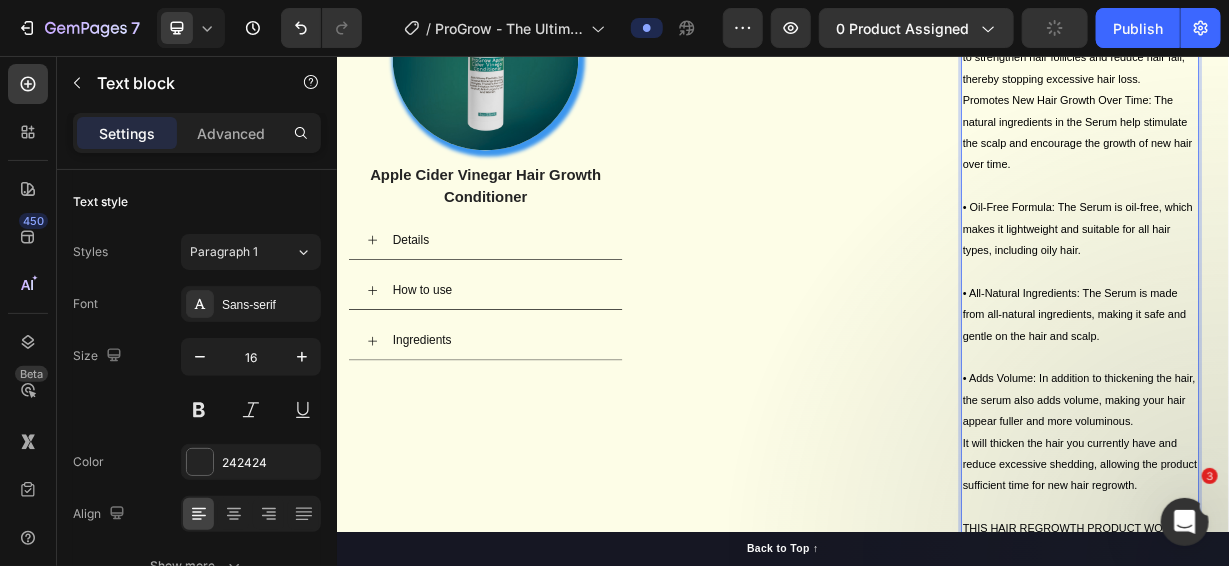 click on "• Stops Excessive Hair Loss: The Serum works to strengthen hair follicles and reduce hair fall, thereby stopping excessive hair loss." at bounding box center [1336, 58] 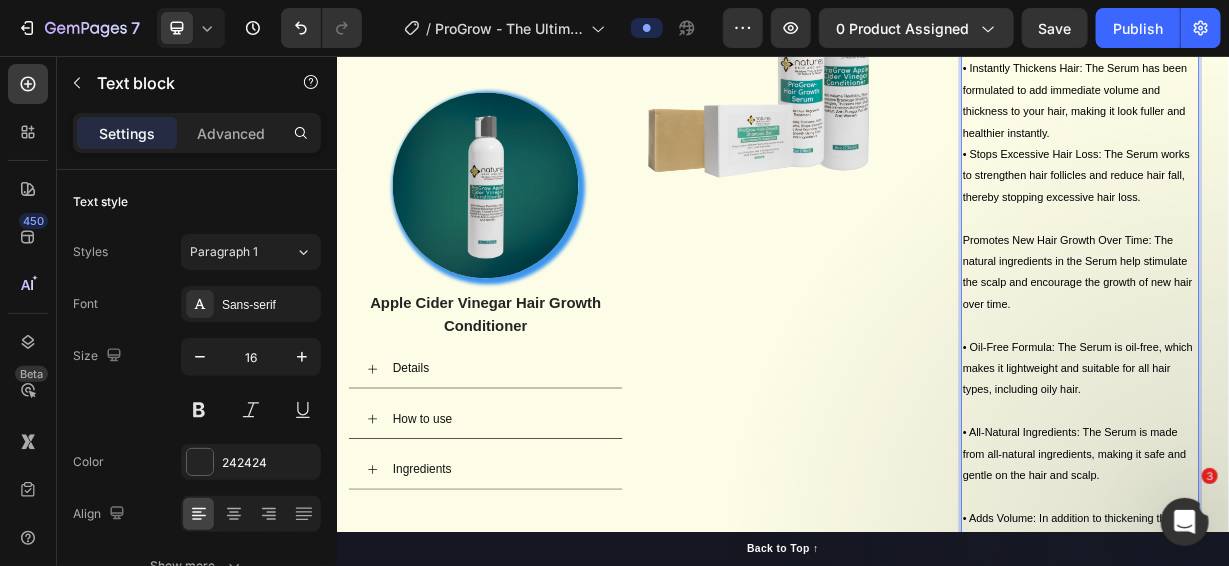 scroll, scrollTop: 4884, scrollLeft: 0, axis: vertical 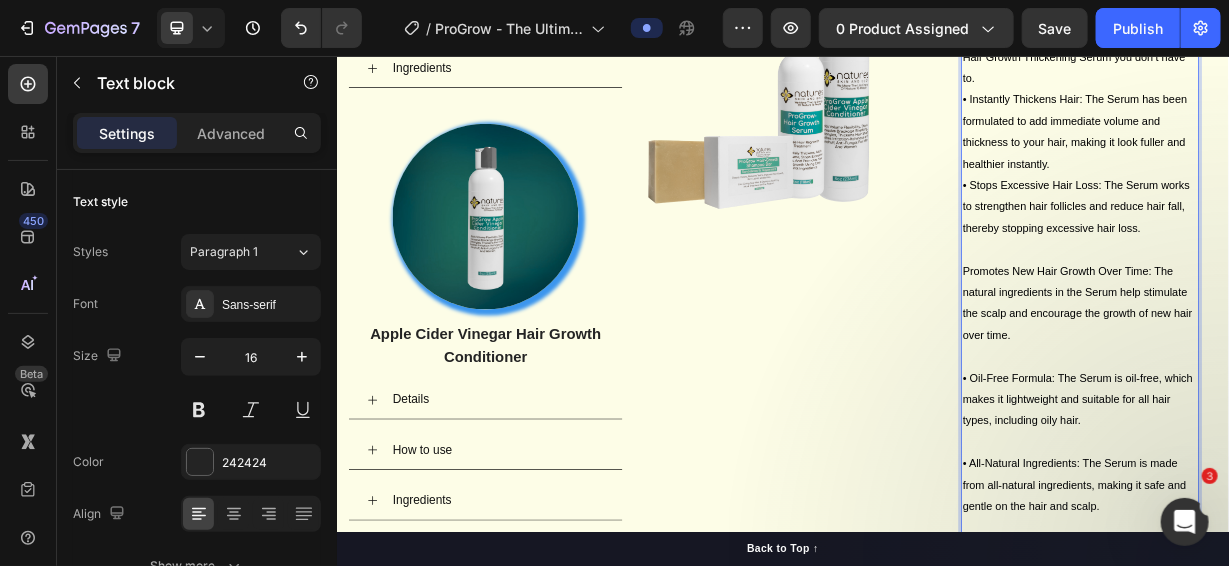click on "• Instantly Thickens Hair: The Serum has been formulated to add immediate volume and thickness to your hair, making it look fuller and healthier instantly." at bounding box center (1336, 156) 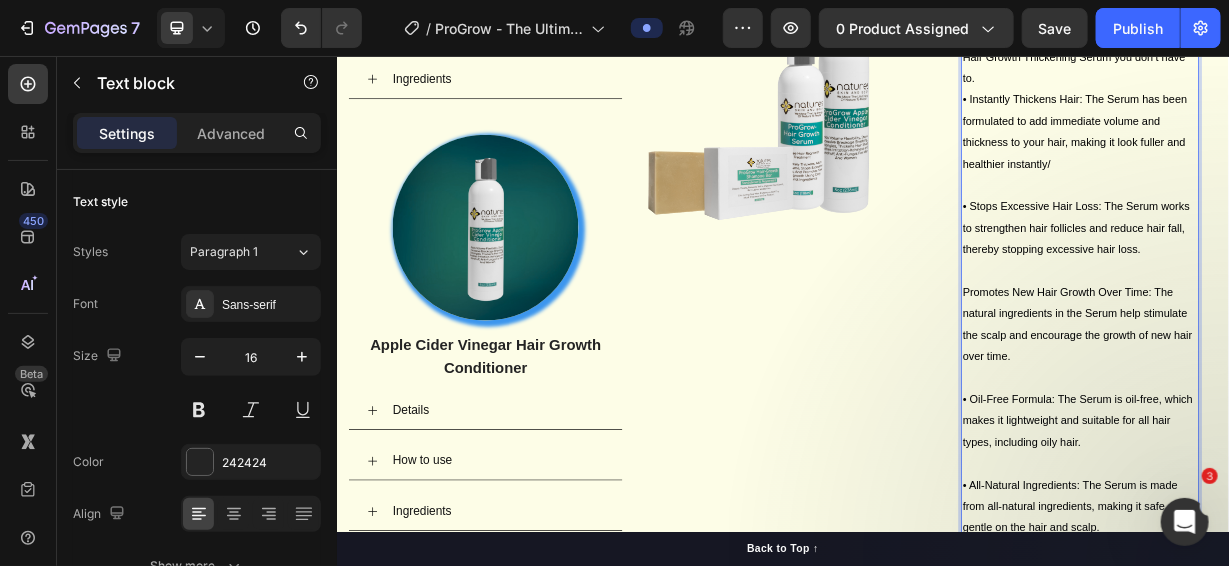 click on "SINCE 2009, WE HAVE MANUFACTURED AND DEVELOPED EFFECTIVE NATURAL HAIR GROWTH PRODUCTS, AND we understand that having to wait months to see any results can be frustrating. With ProGrow Hair Growth Thickening Serum you don’t have to." at bounding box center [1336, -1] 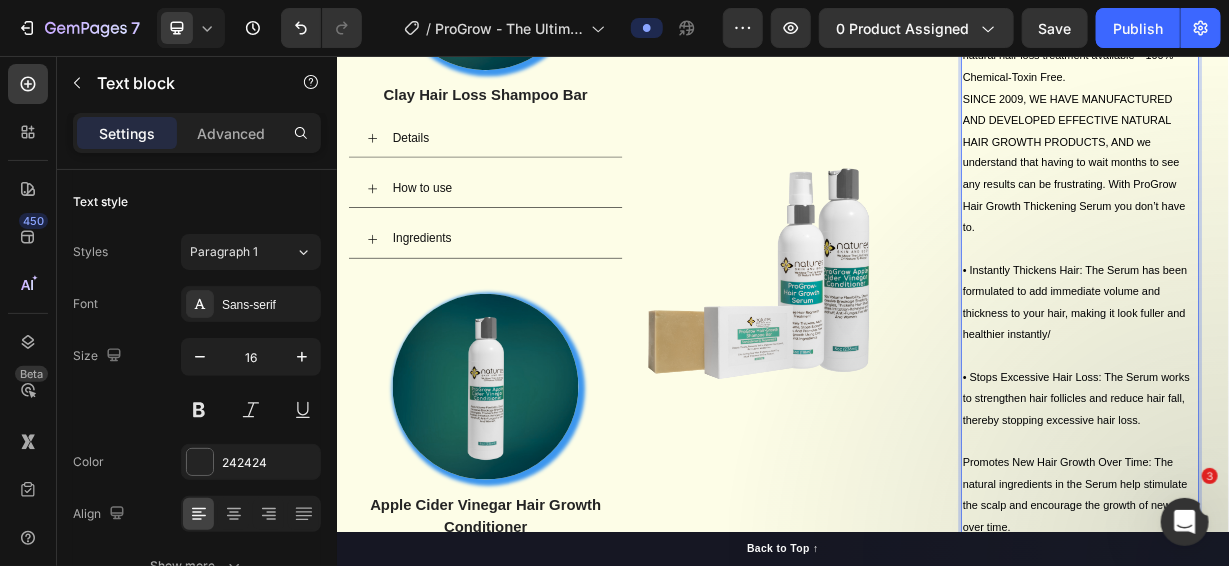 scroll, scrollTop: 4584, scrollLeft: 0, axis: vertical 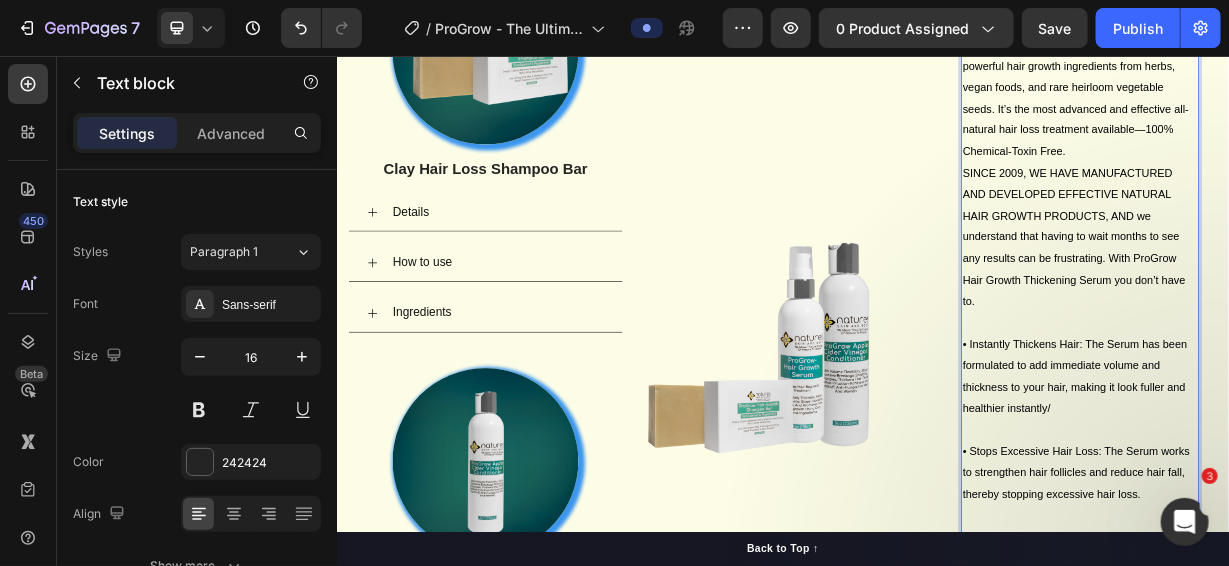 click on "We make this hair growth product by extracting powerful hair growth ingredients from herbs, vegan foods, and rare heirloom vegetable seeds. It’s the most advanced and effective all-natural hair loss treatment available—100% Chemical-Toxin Free." at bounding box center (1336, 111) 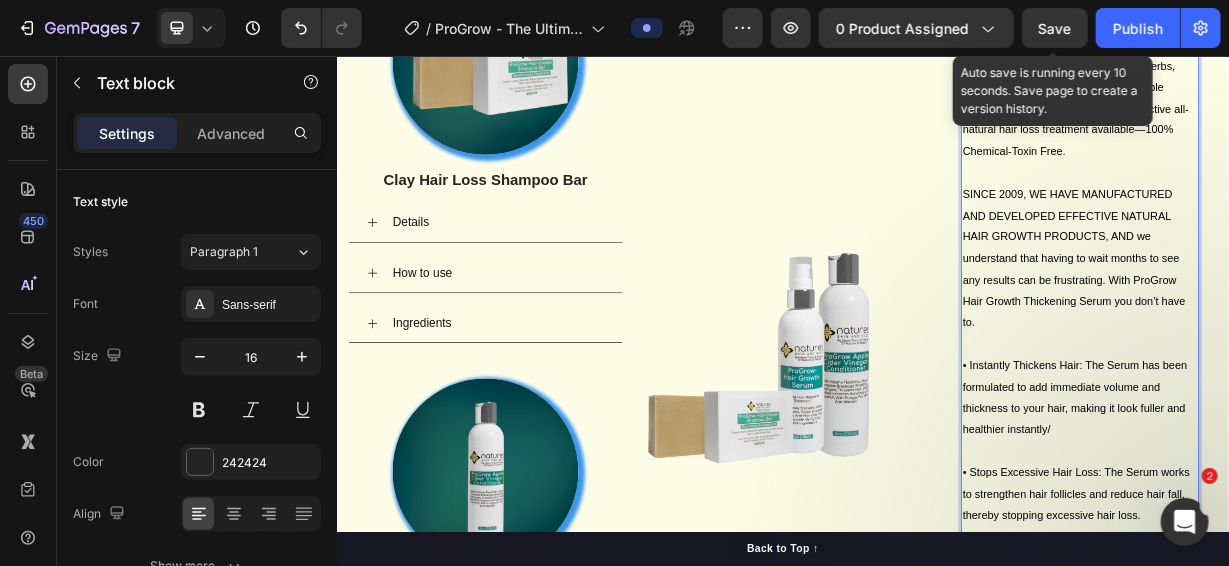 click on "Save" at bounding box center [1055, 28] 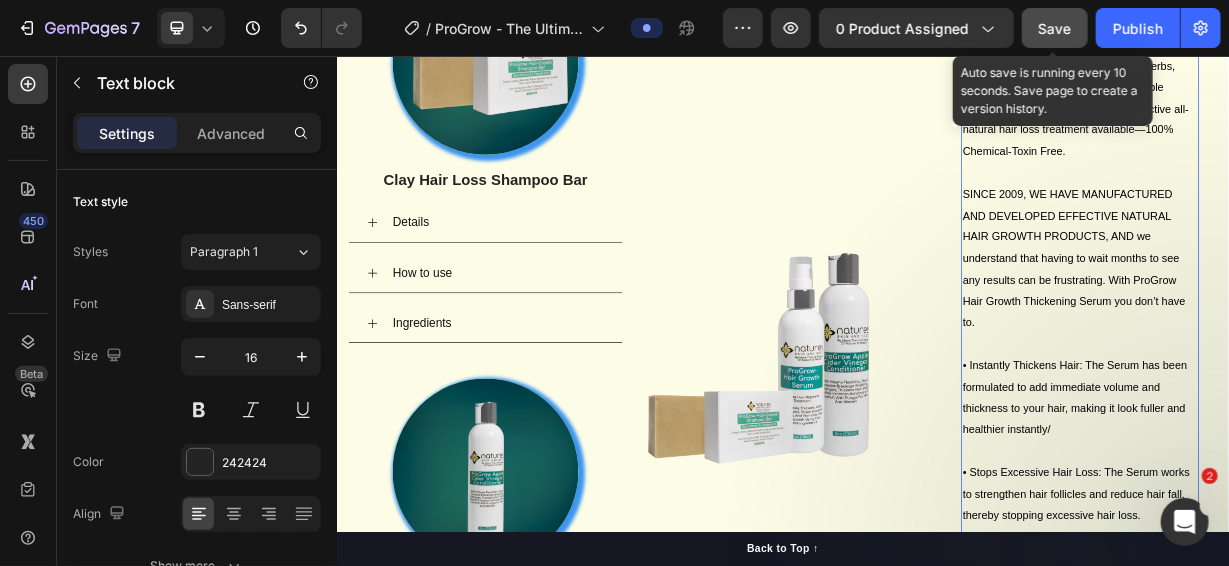 click on "Save" 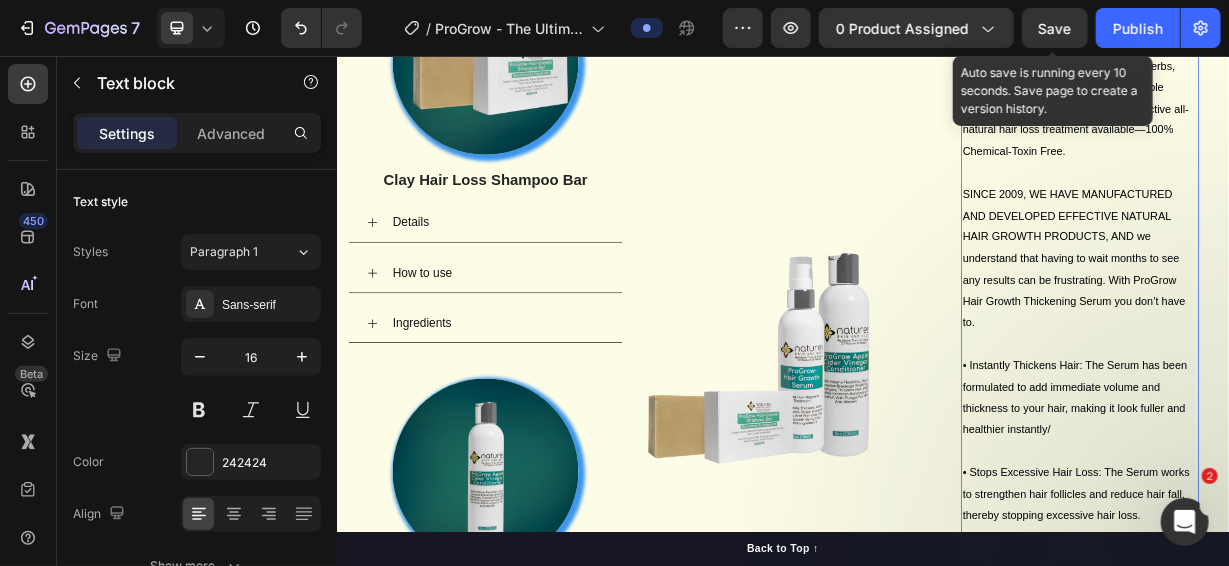 click on "Save" at bounding box center (1055, 28) 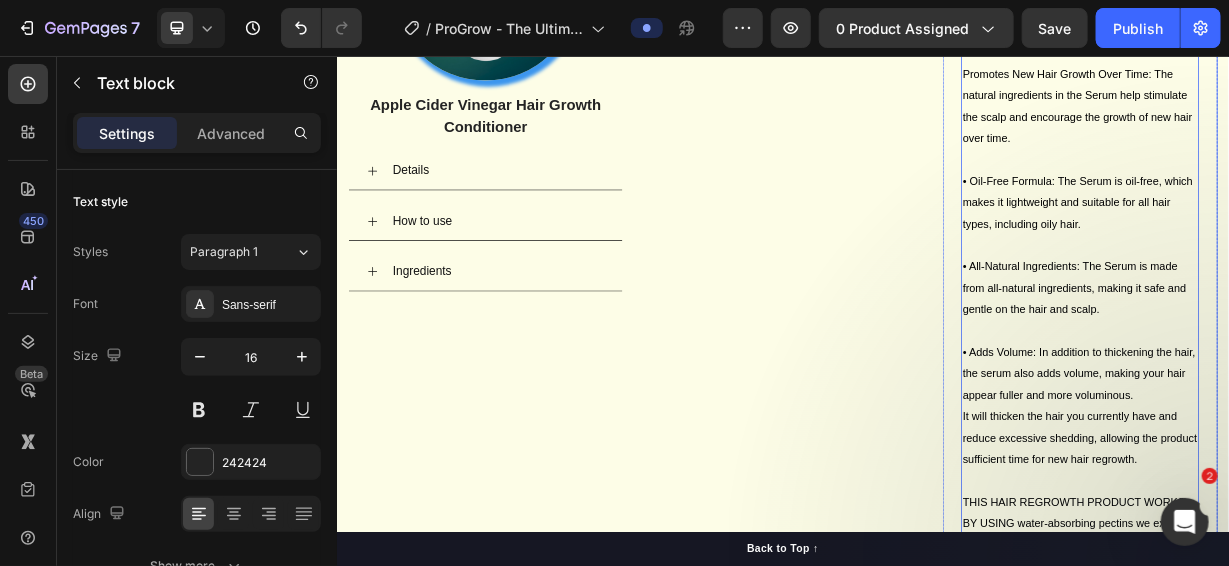 scroll, scrollTop: 5284, scrollLeft: 0, axis: vertical 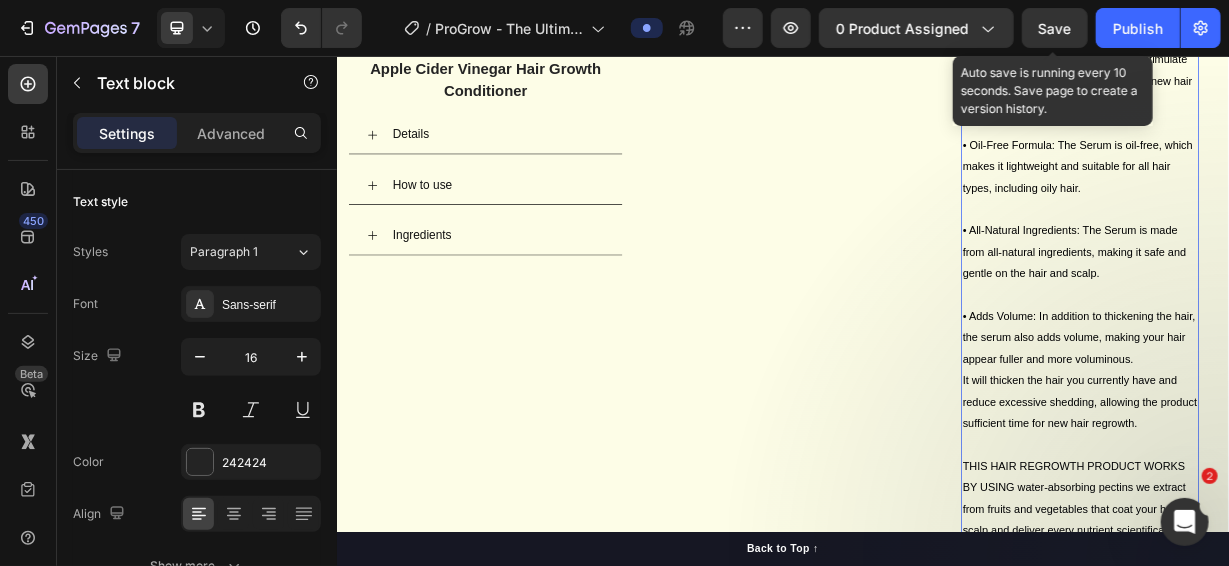drag, startPoint x: 1052, startPoint y: 34, endPoint x: 937, endPoint y: 38, distance: 115.06954 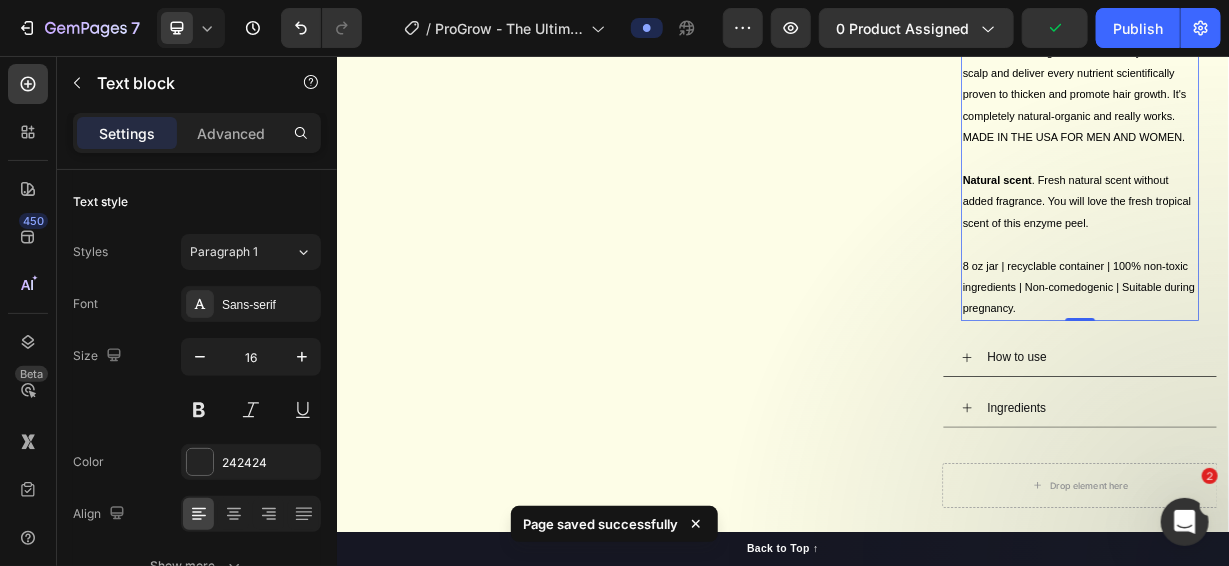 scroll, scrollTop: 5984, scrollLeft: 0, axis: vertical 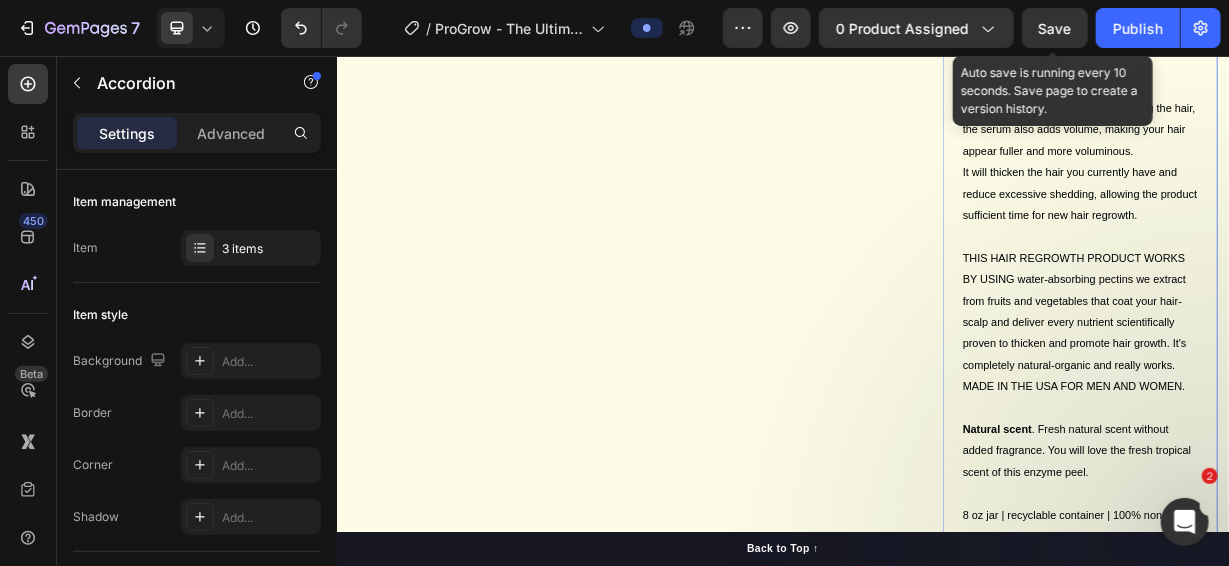 click on "Save" at bounding box center [1055, 28] 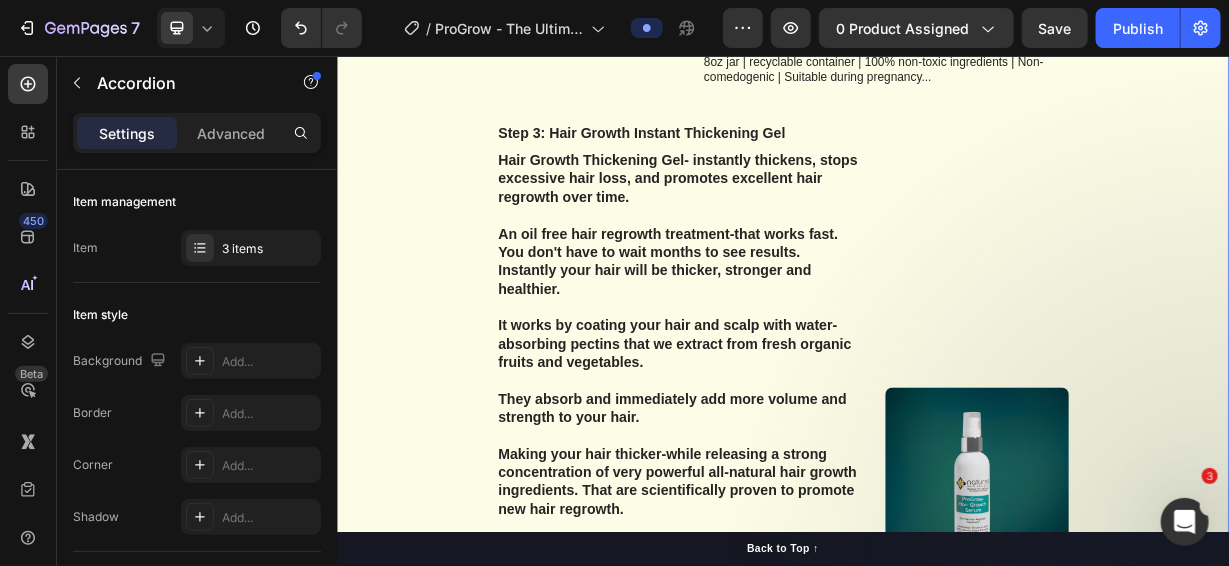 scroll, scrollTop: 9563, scrollLeft: 0, axis: vertical 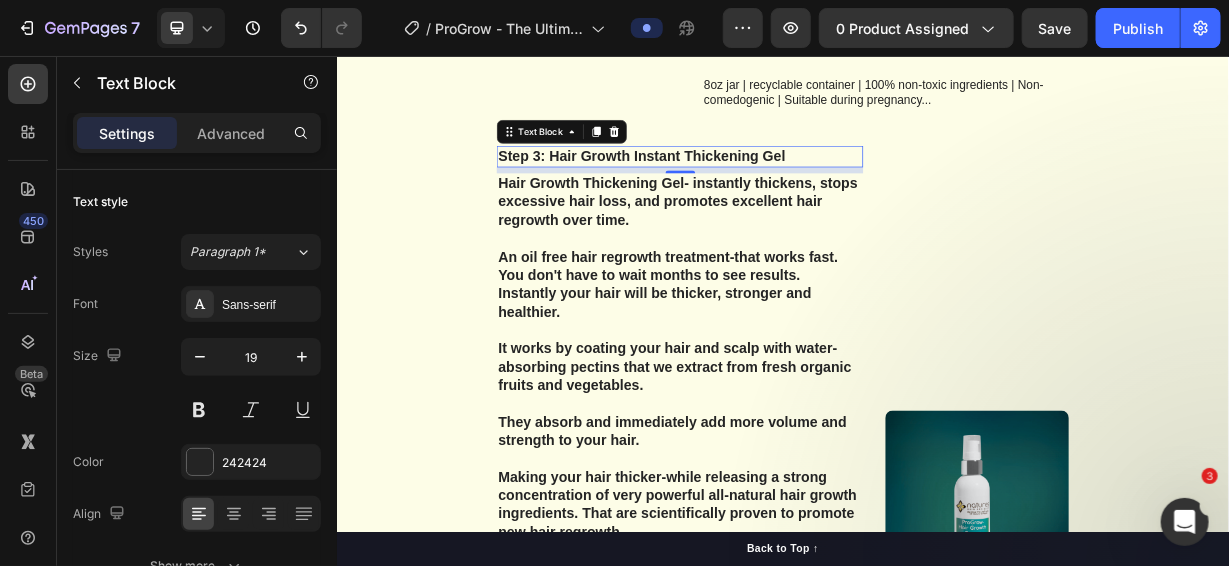click on "Step 3: Hair Growth Instant Thickening Gel" at bounding box center (797, 190) 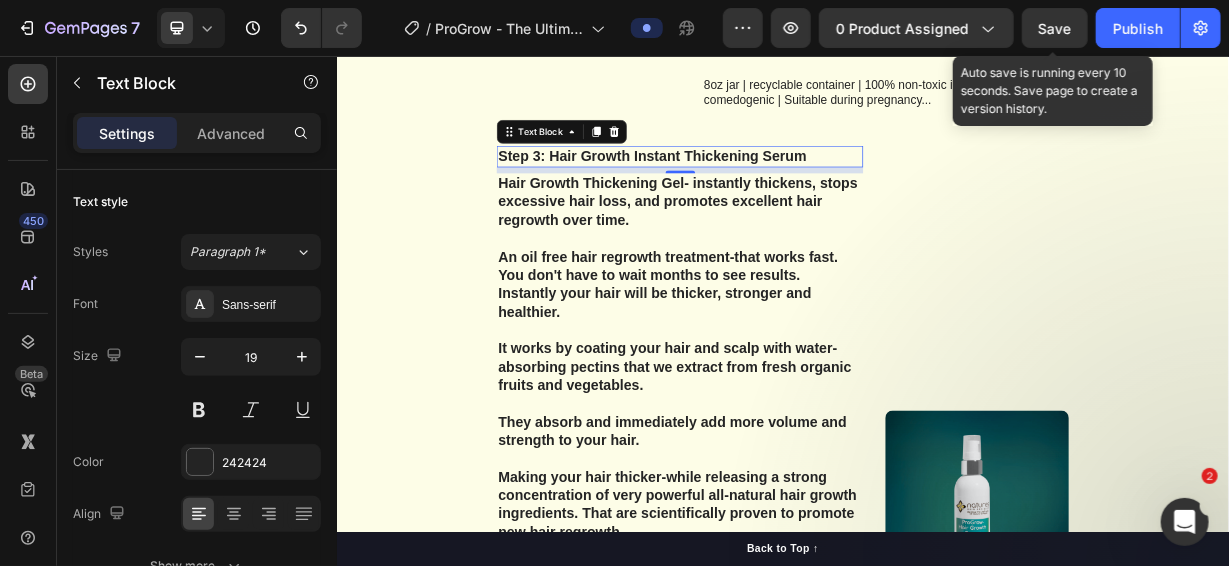 click on "Save" at bounding box center [1055, 28] 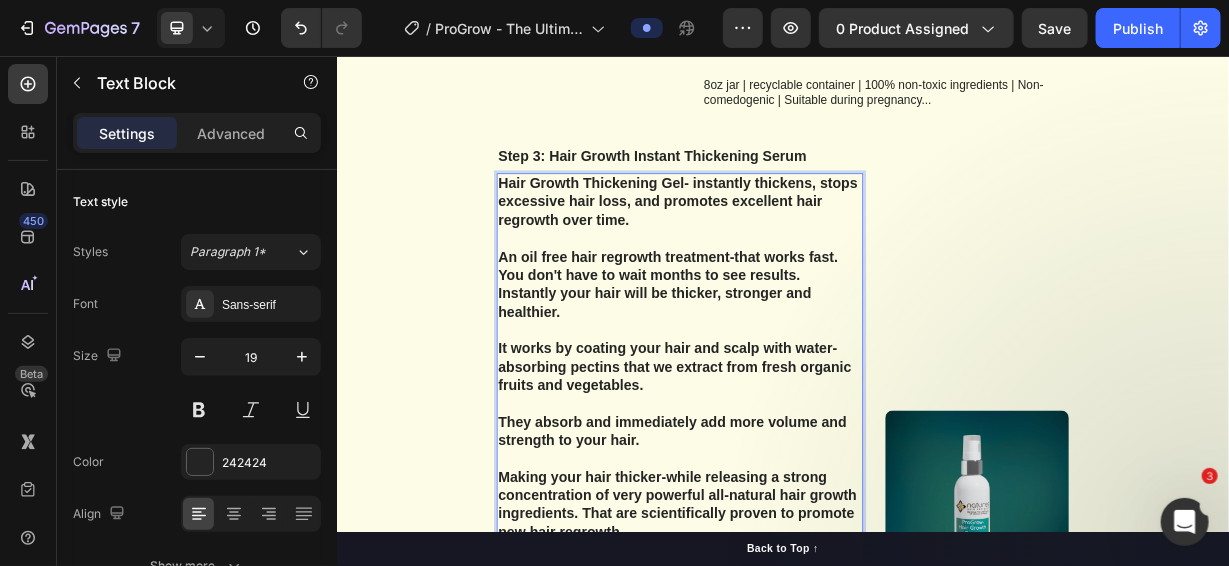 click on "Hair Growth Thickening Gel- instantly thickens, stops excessive hair loss, and promotes excellent hair regrowth over time." at bounding box center [797, 252] 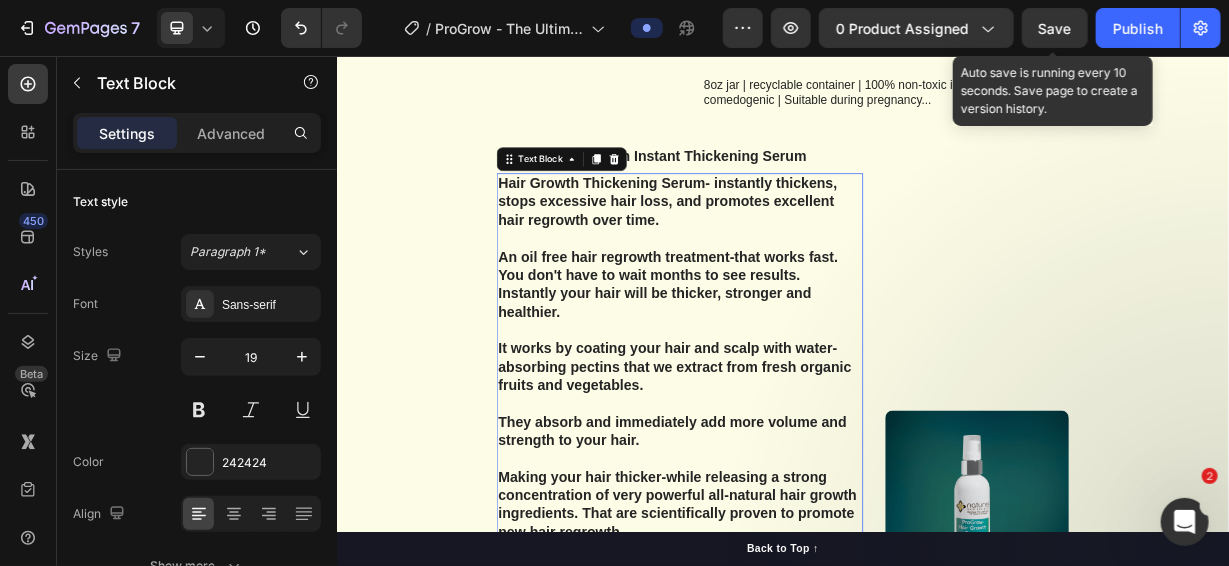 click on "Save" at bounding box center [1055, 28] 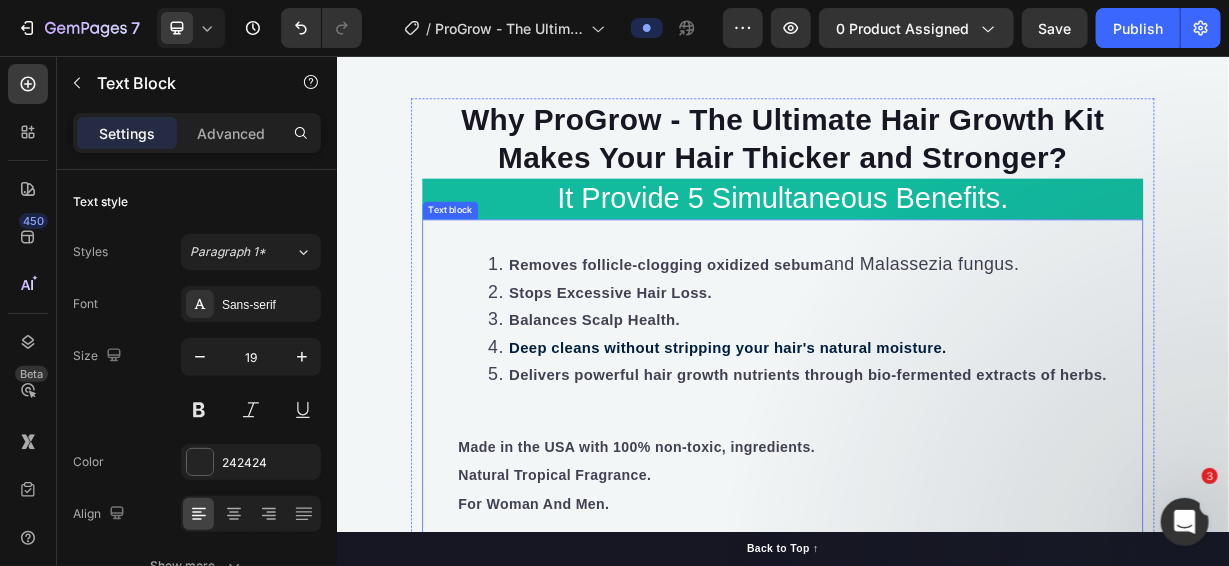 scroll, scrollTop: 10864, scrollLeft: 0, axis: vertical 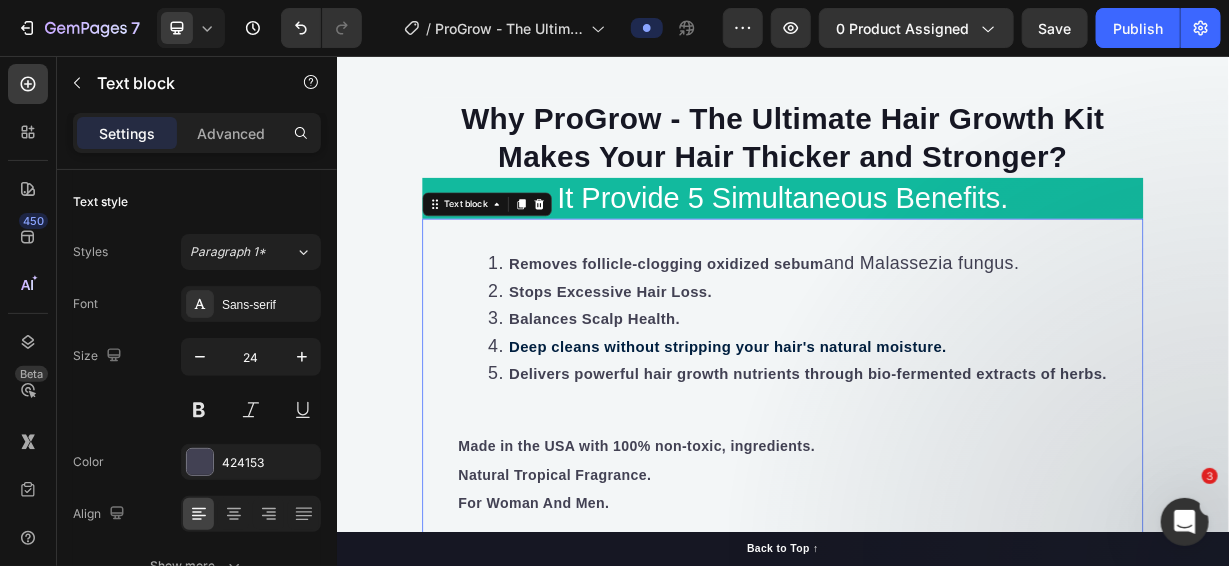 click on "Stops Excessive Hair Loss." at bounding box center (704, 372) 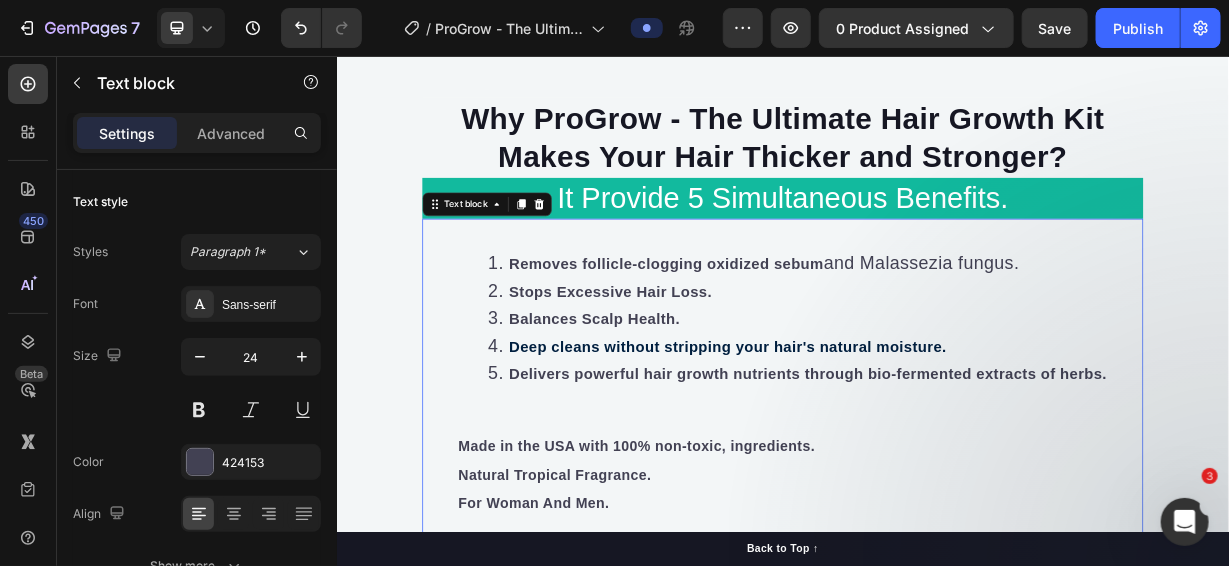 click on "Balances Scalp Health." at bounding box center [683, 409] 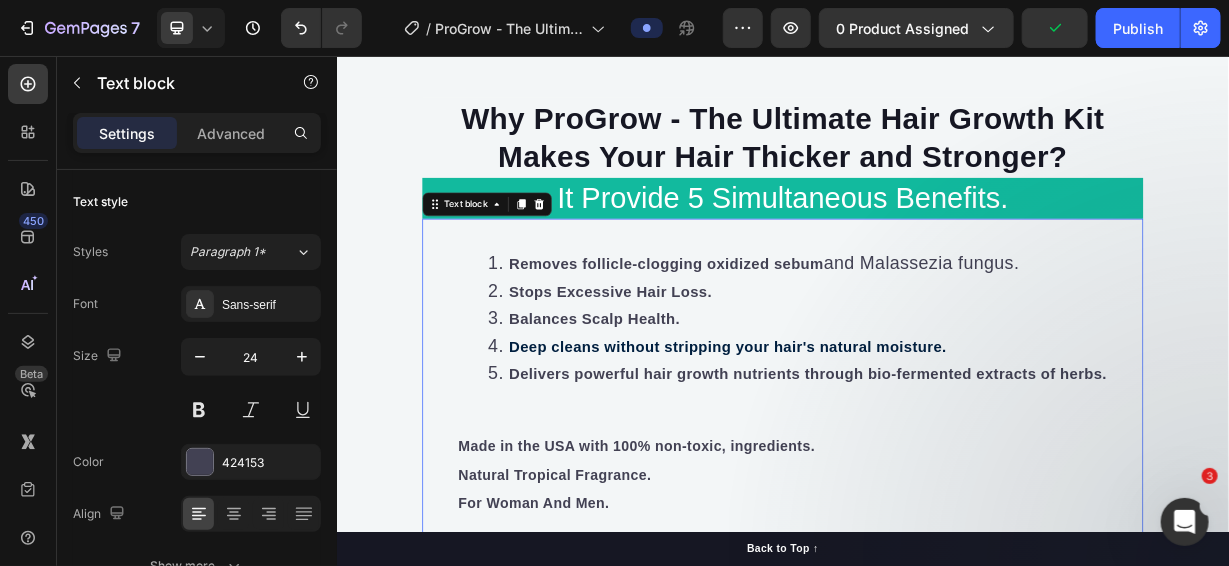 click on "Delivers powerful hair growth nutrients through bio-fermented extracts of herbs." at bounding box center [970, 483] 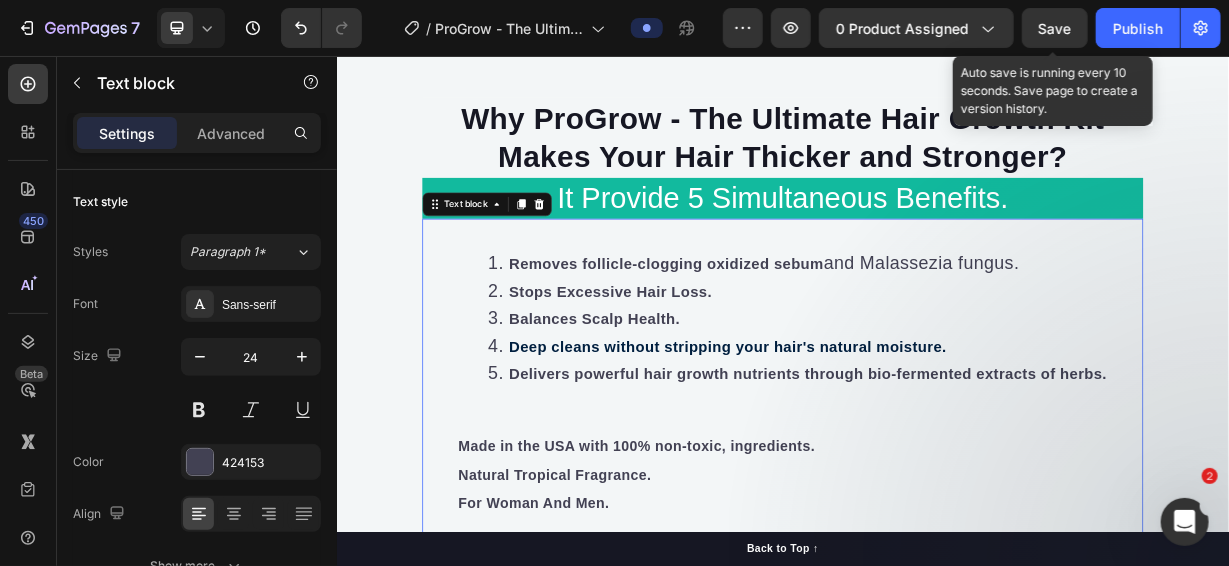 click on "Save" at bounding box center [1055, 28] 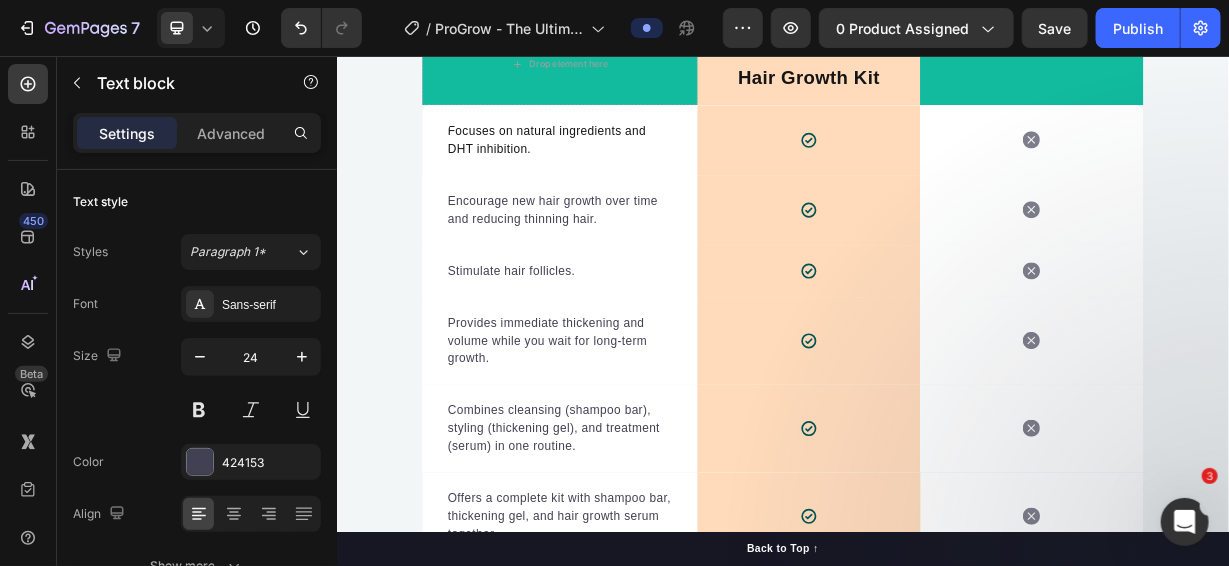 scroll, scrollTop: 12064, scrollLeft: 0, axis: vertical 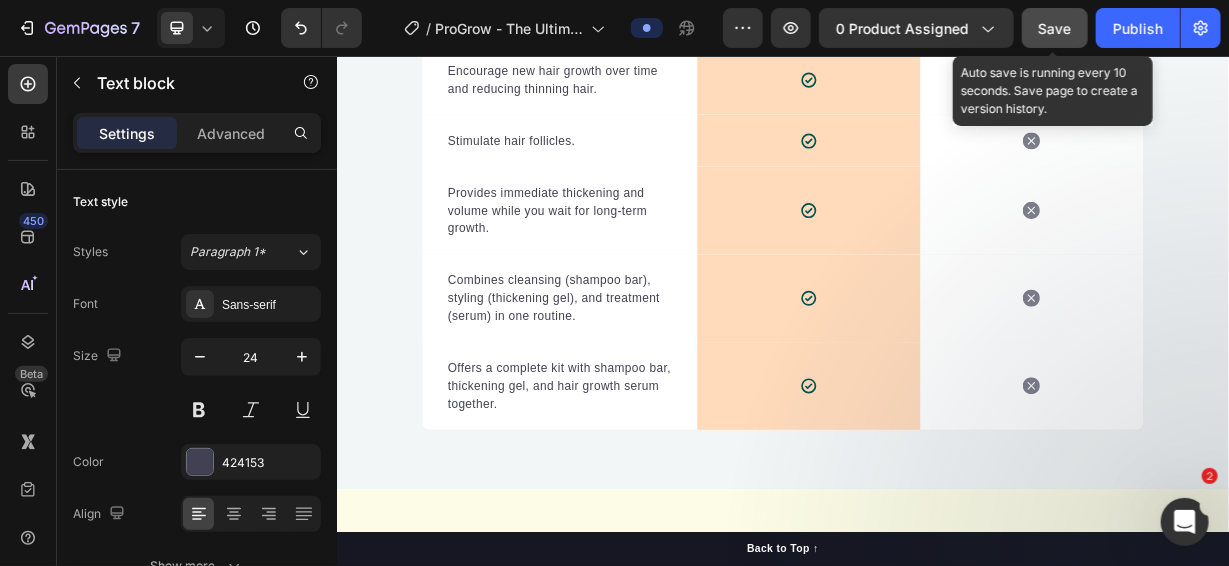 click on "Save" 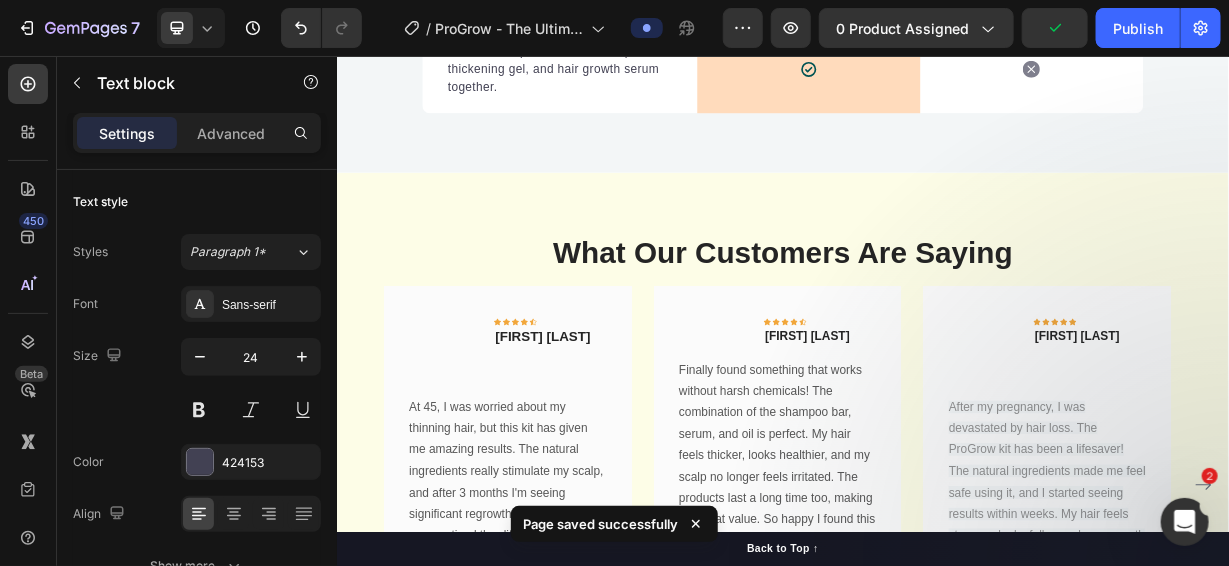 scroll, scrollTop: 12563, scrollLeft: 0, axis: vertical 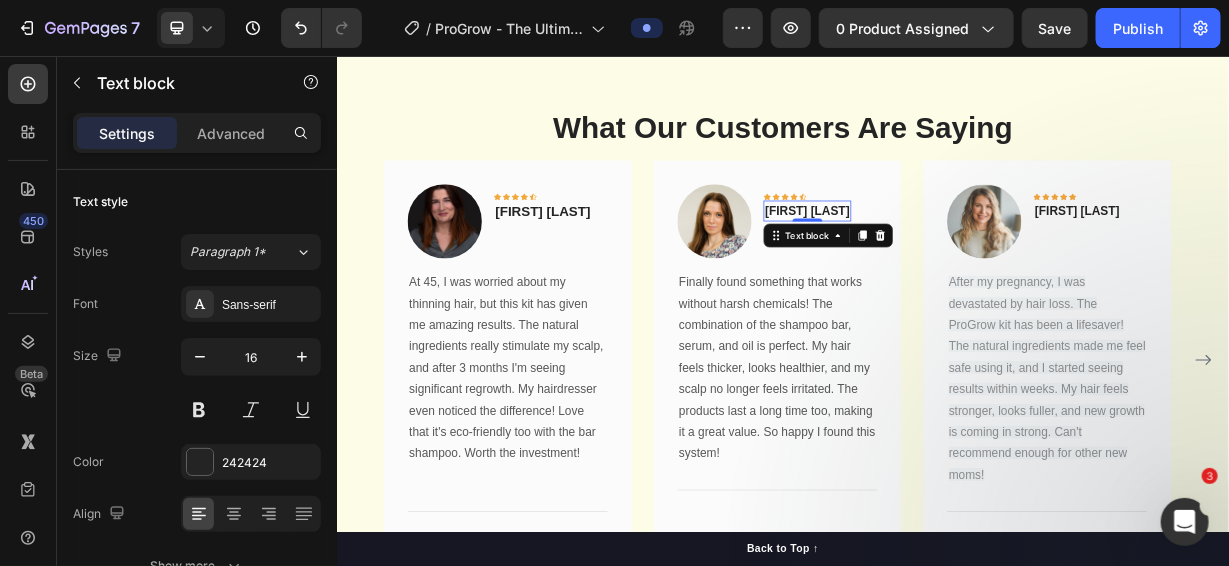 click on "[FIRST] [LAST]" at bounding box center (969, 263) 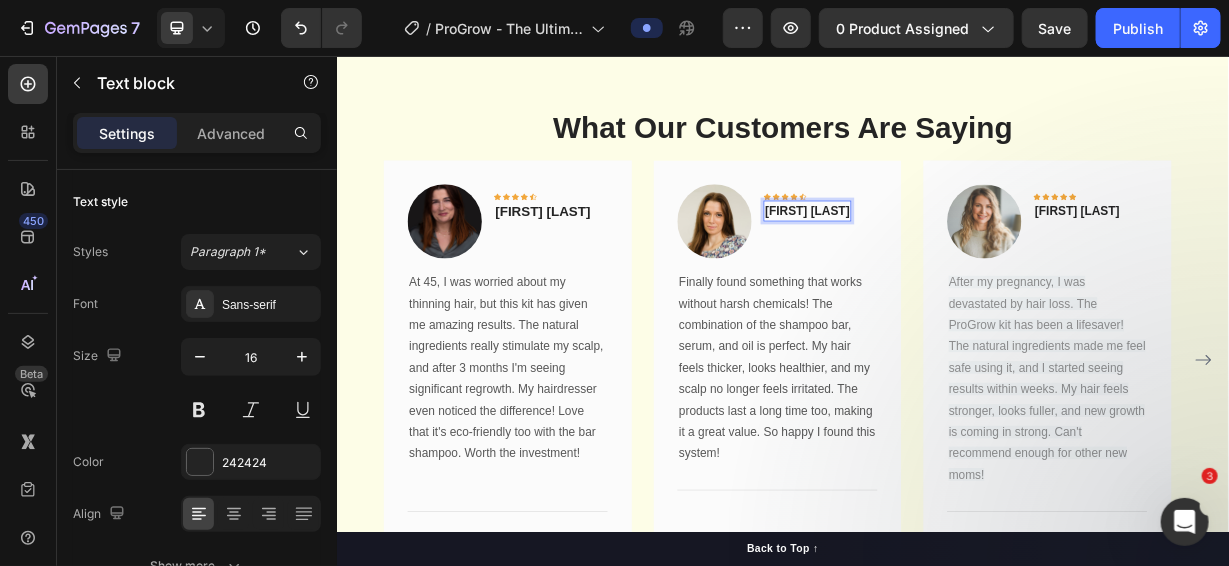 click on "[FIRST] [LAST]" at bounding box center [969, 263] 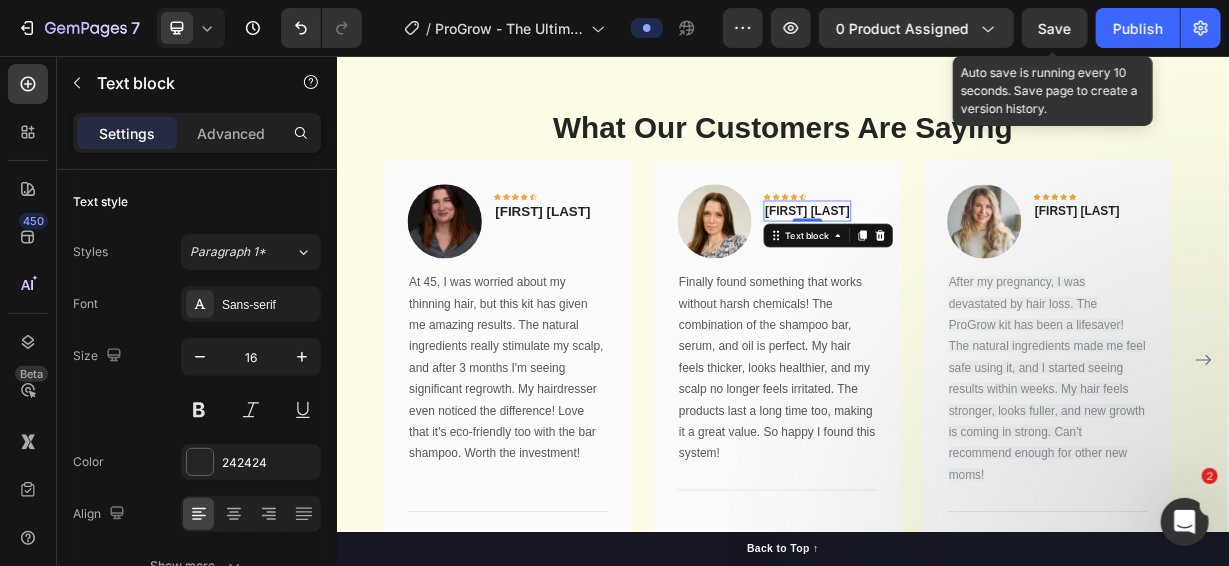 click on "Save" at bounding box center (1055, 28) 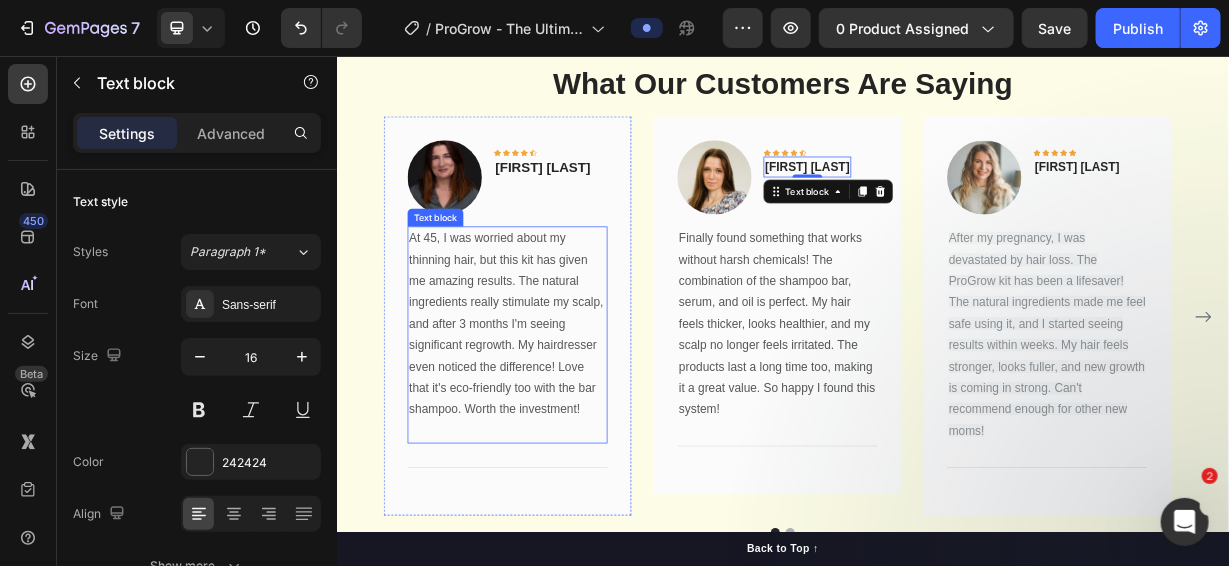 scroll, scrollTop: 12763, scrollLeft: 0, axis: vertical 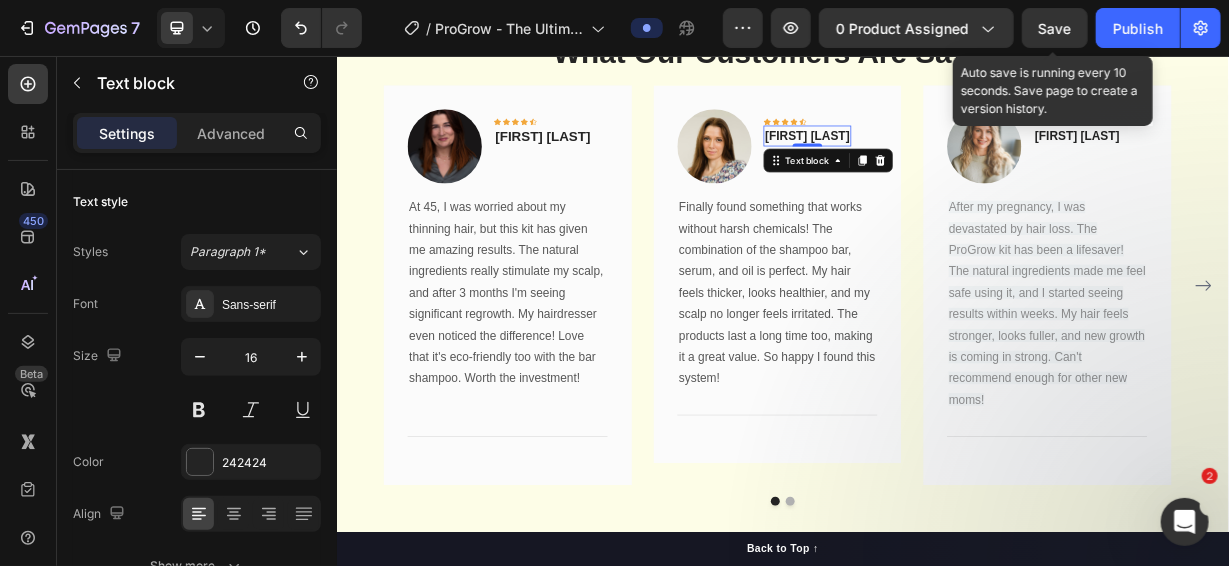 click on "Save" at bounding box center (1055, 28) 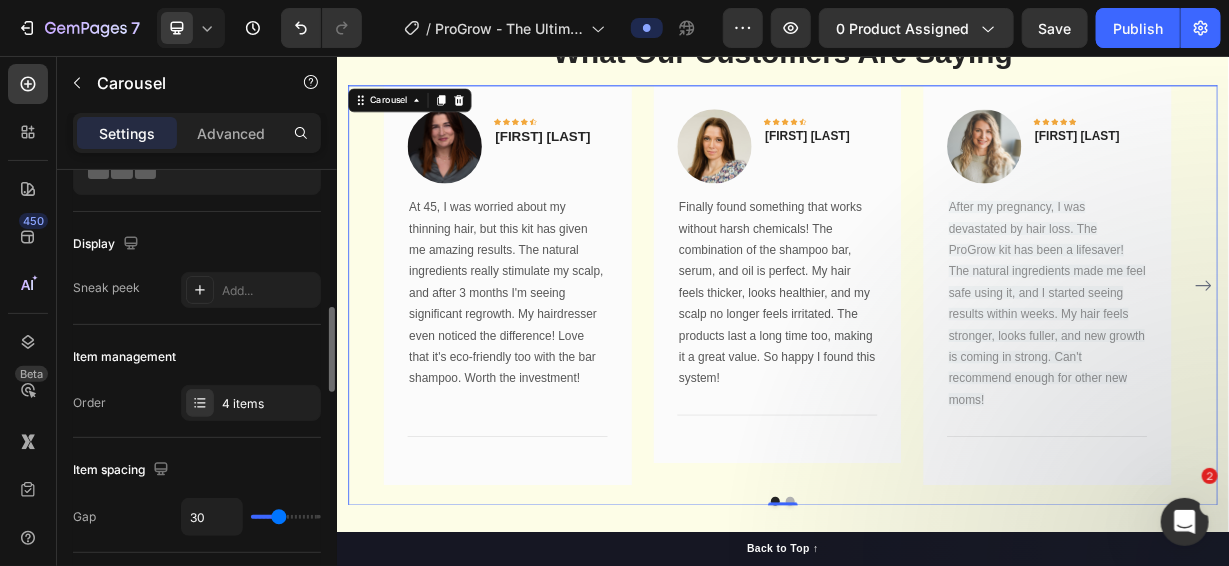 scroll, scrollTop: 199, scrollLeft: 0, axis: vertical 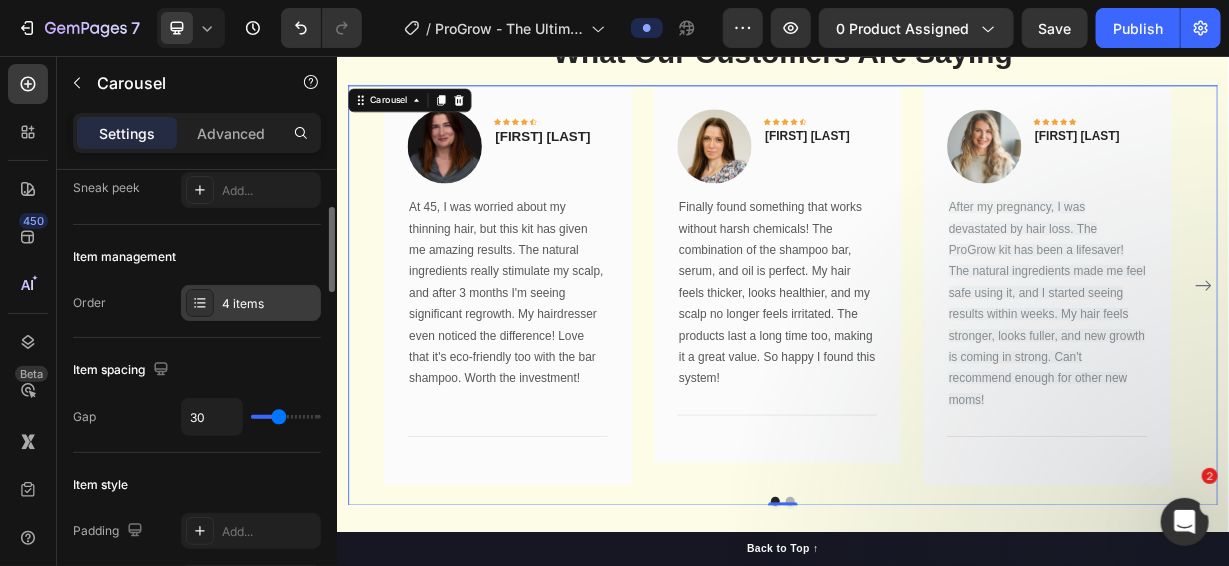 click at bounding box center [200, 303] 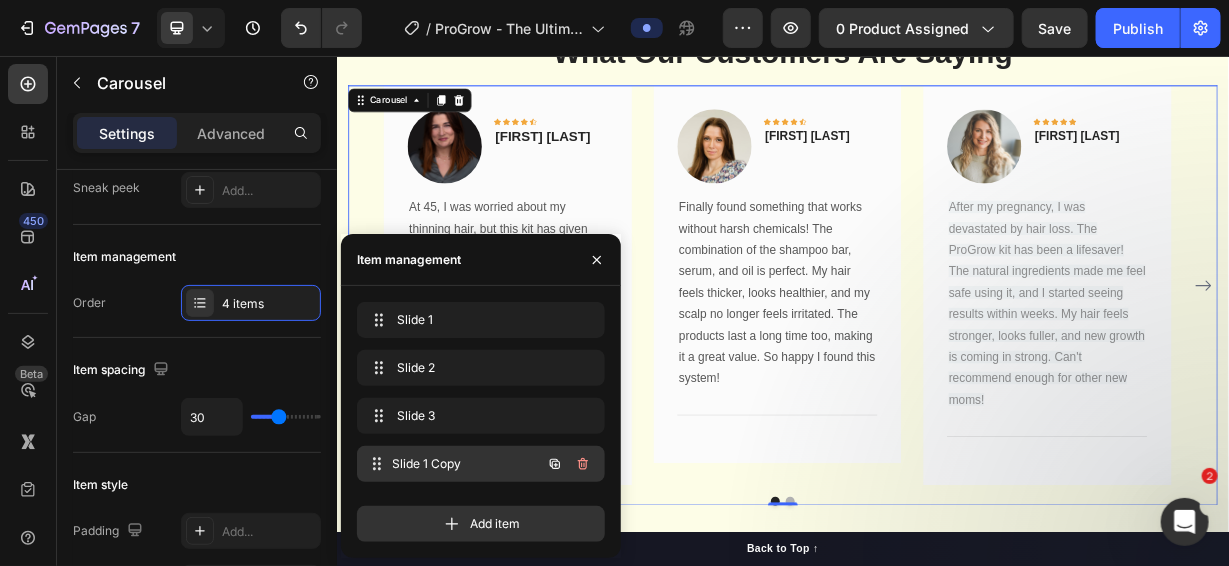 click on "Slide 1 Copy" at bounding box center (467, 464) 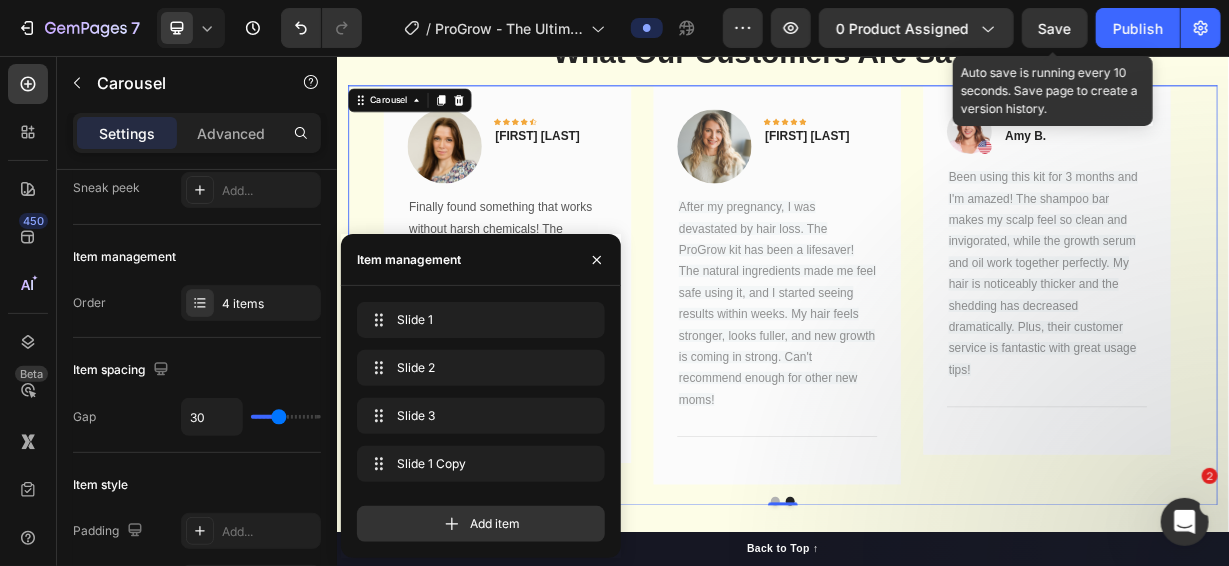 click on "Save" at bounding box center (1055, 28) 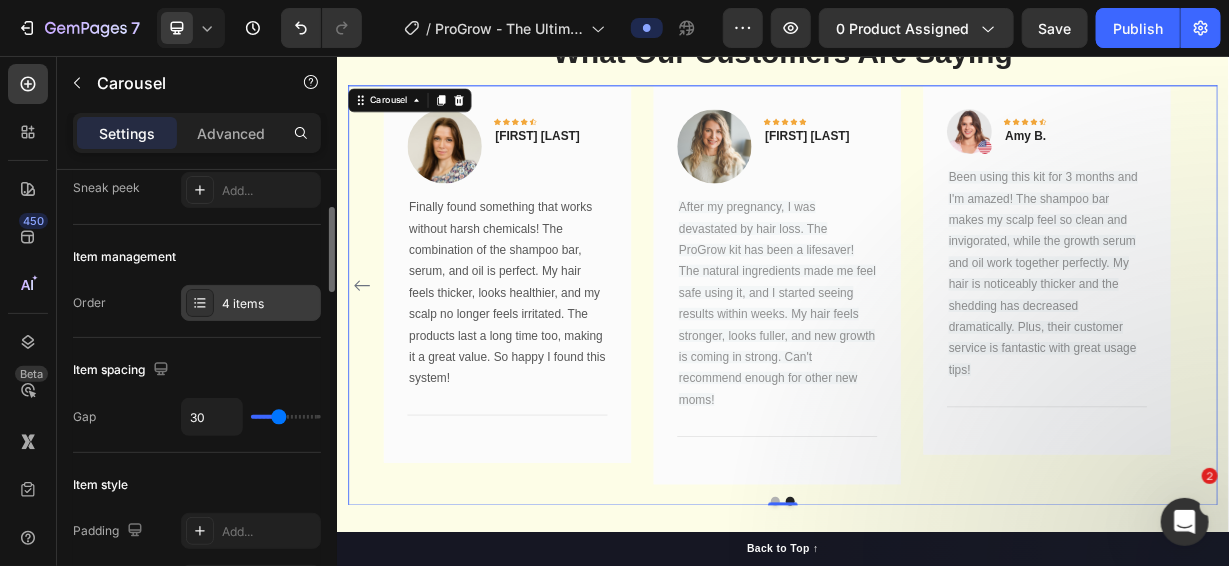 click at bounding box center (200, 303) 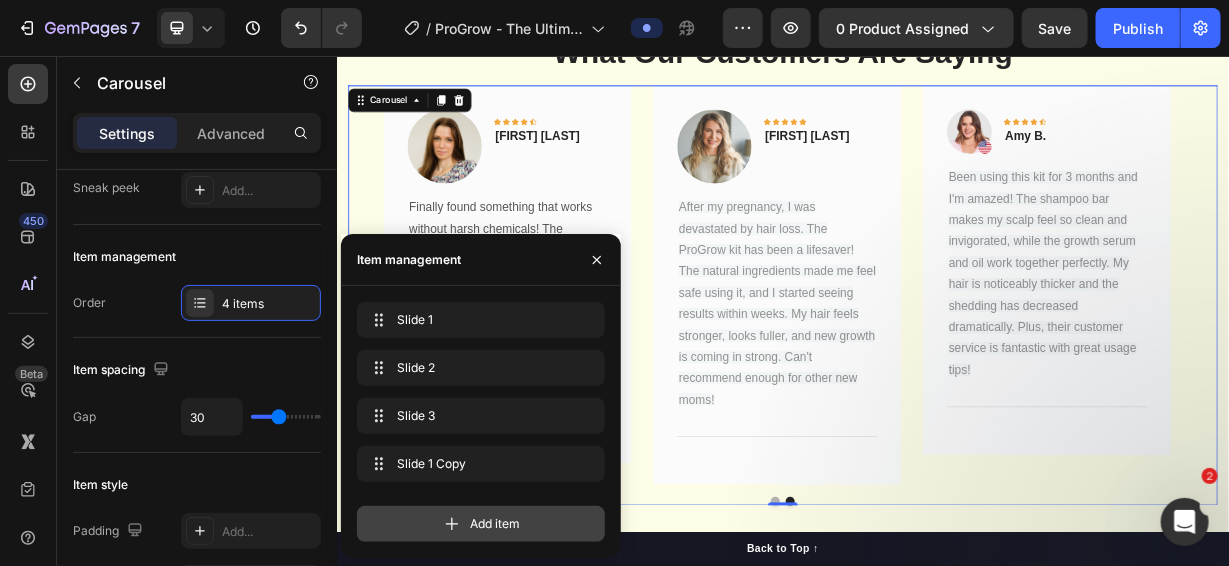 click on "Add item" at bounding box center (481, 524) 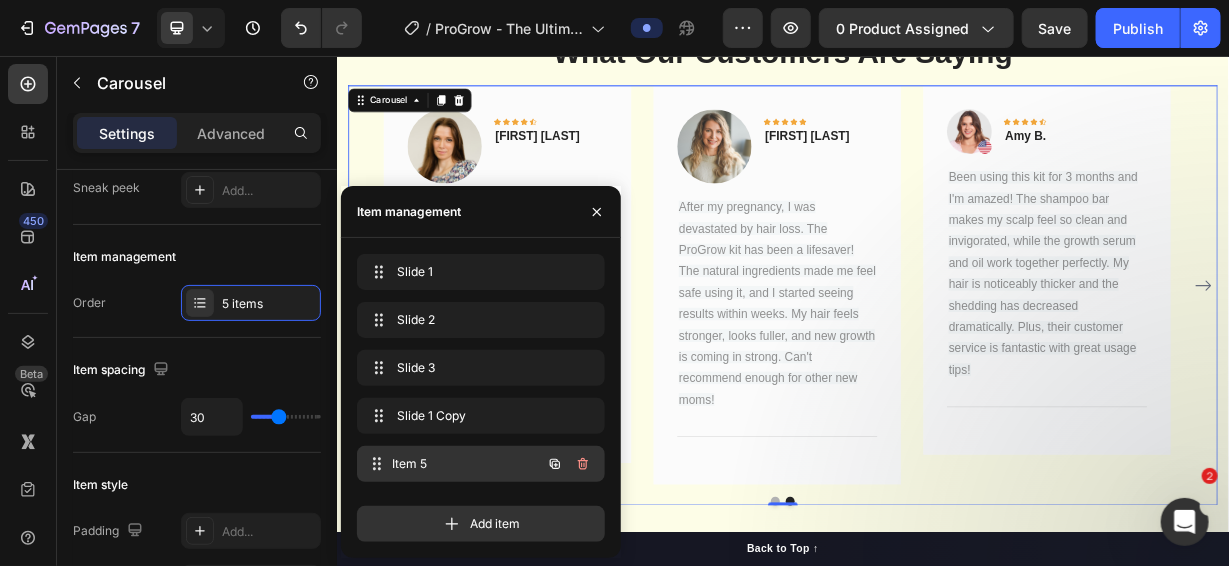 click on "Item 5" at bounding box center [467, 464] 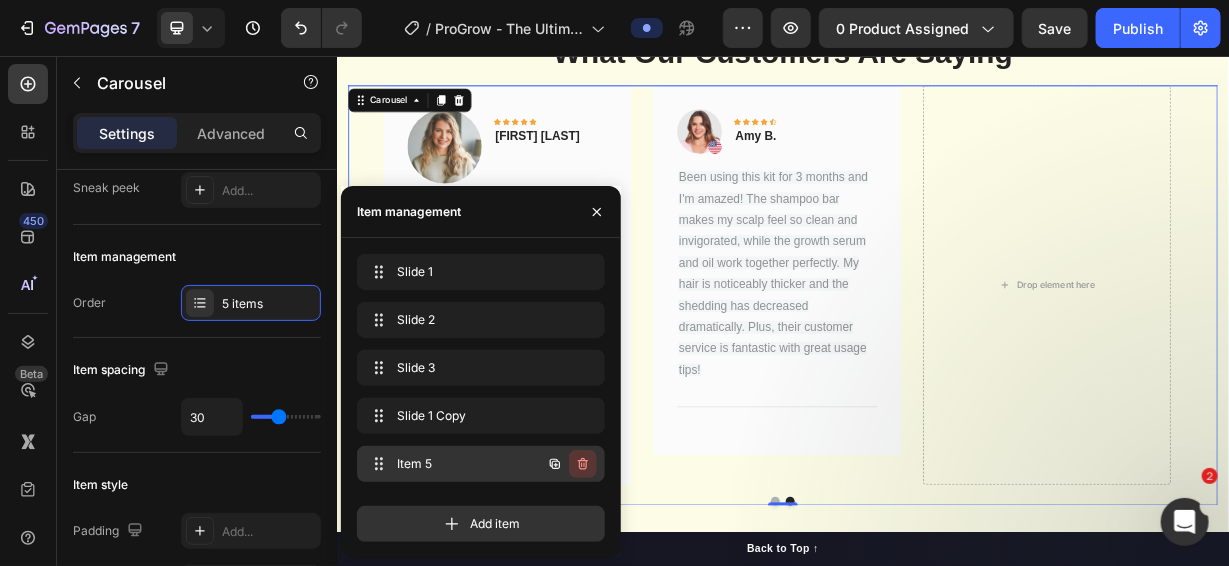 click 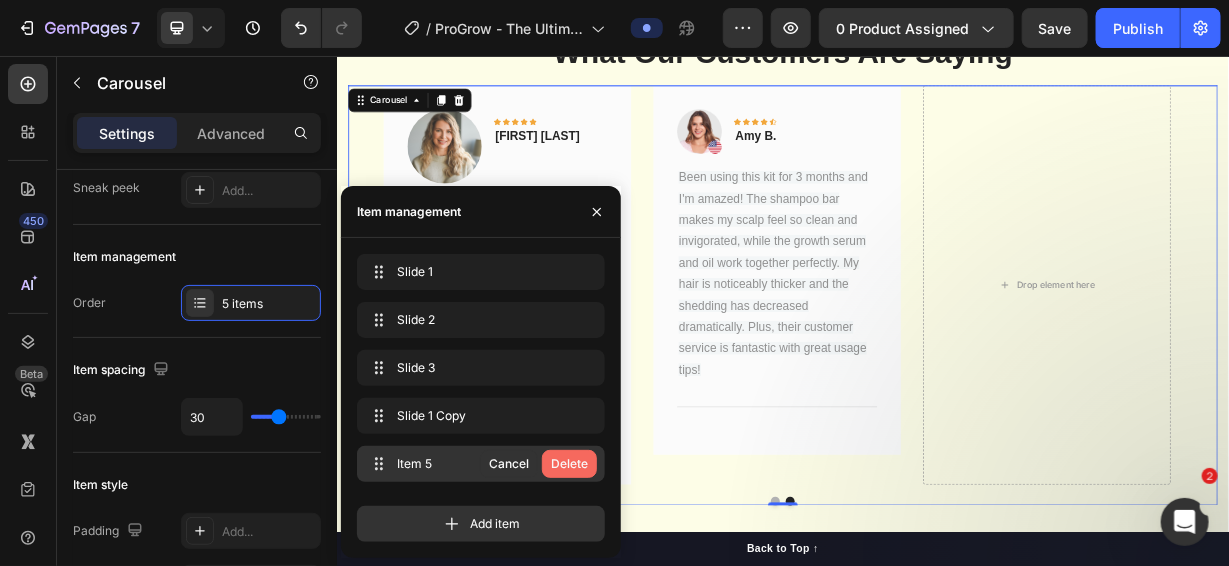 click on "Delete" at bounding box center [569, 464] 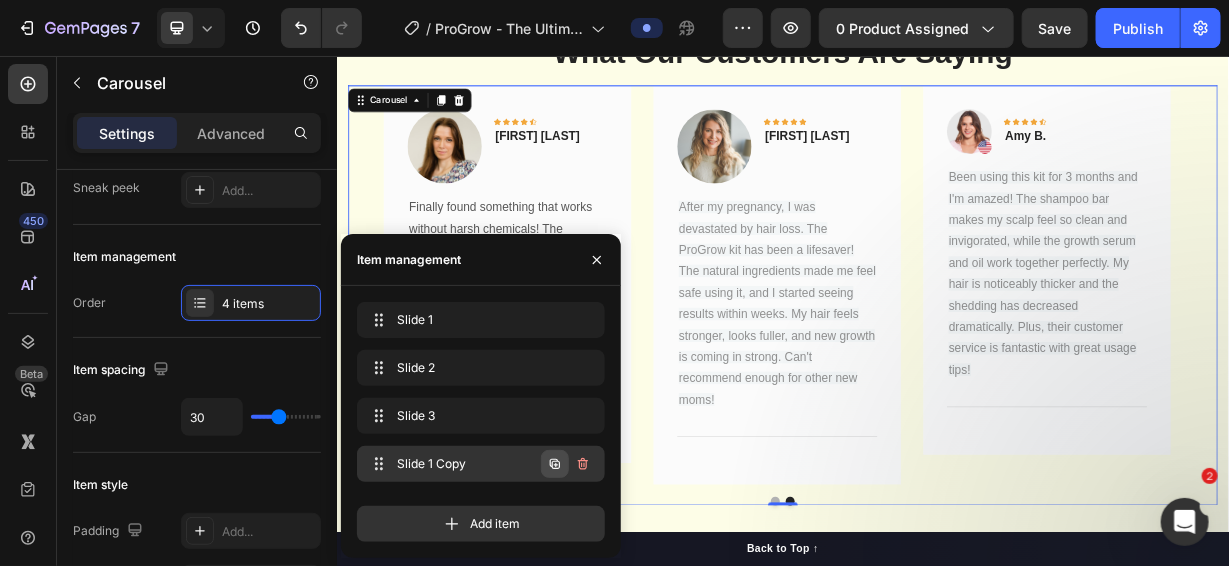 click 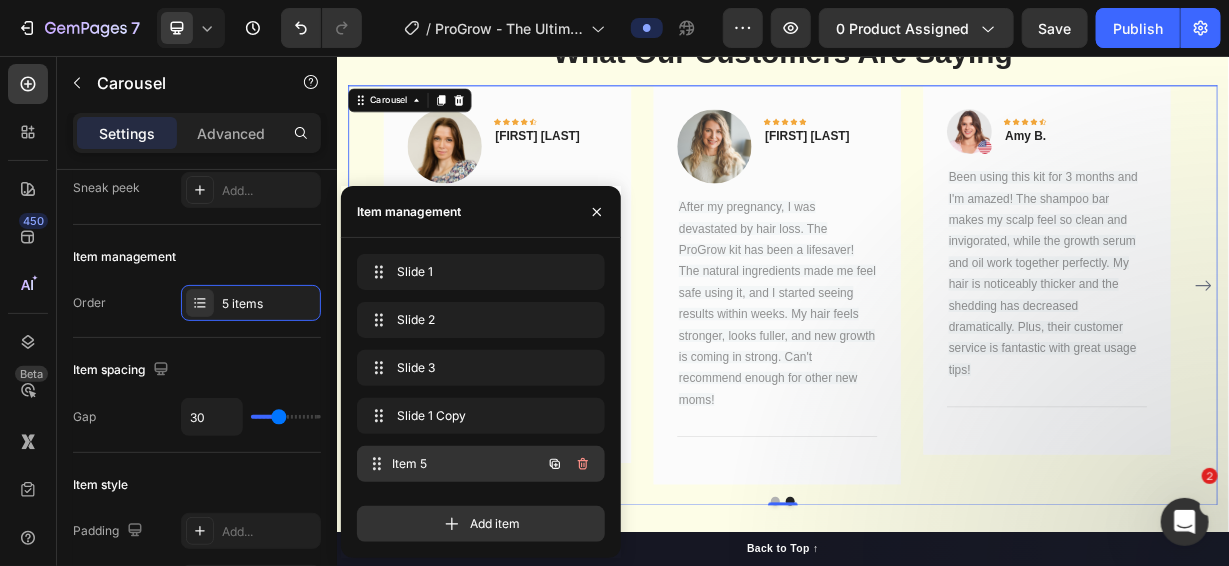 click on "Item 5" at bounding box center [467, 464] 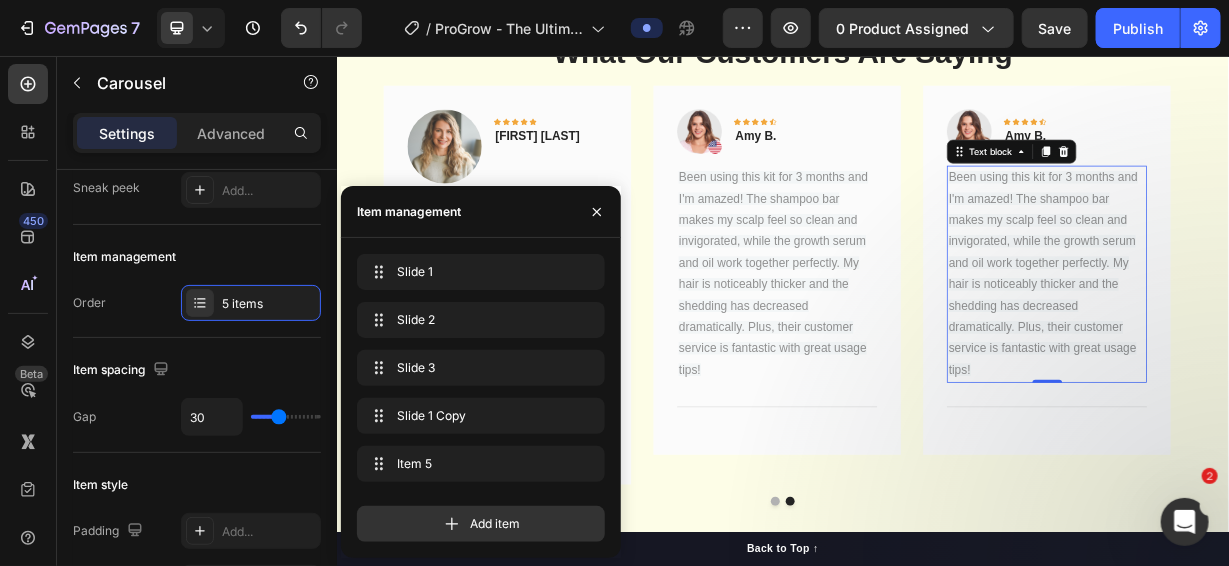 click on "Been using this kit for 3 months and I'm amazed! The shampoo bar makes my scalp feel so clean and invigorated, while the growth serum and oil work together perfectly. My hair is noticeably thicker and the shedding has decreased dramatically. Plus, their customer service is fantastic with great usage tips!" at bounding box center [1291, 349] 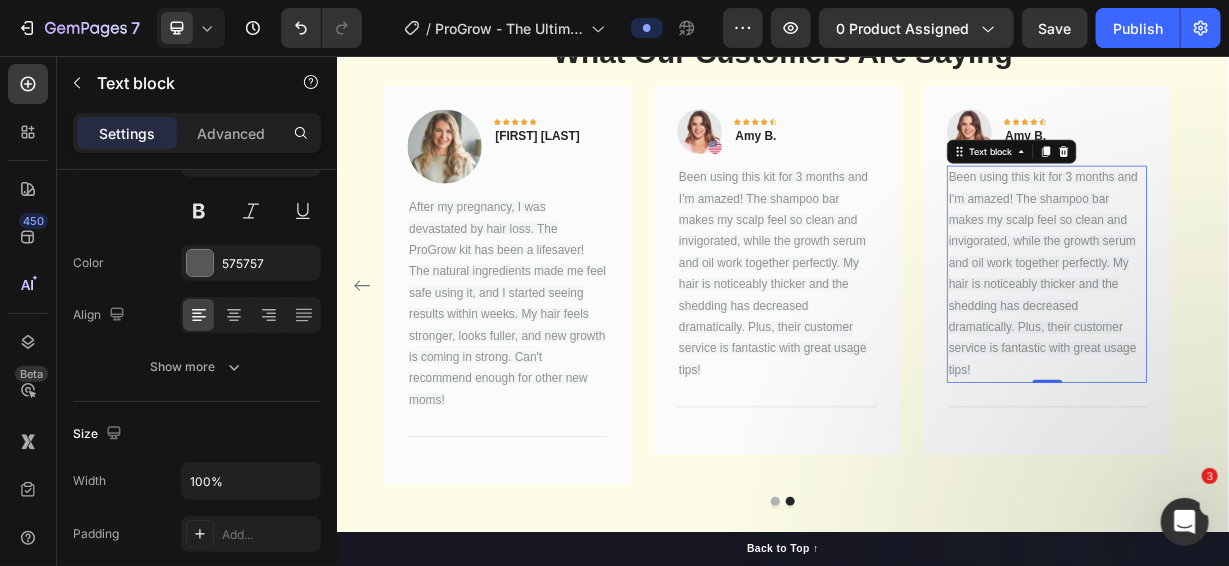scroll, scrollTop: 0, scrollLeft: 0, axis: both 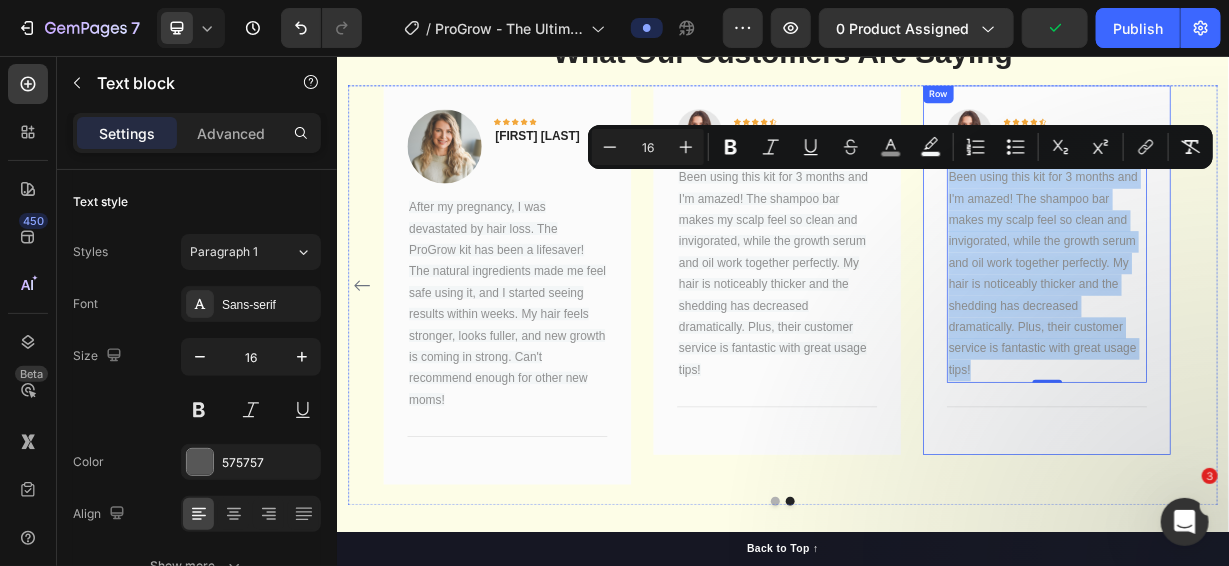 drag, startPoint x: 1197, startPoint y: 470, endPoint x: 1149, endPoint y: 212, distance: 262.42712 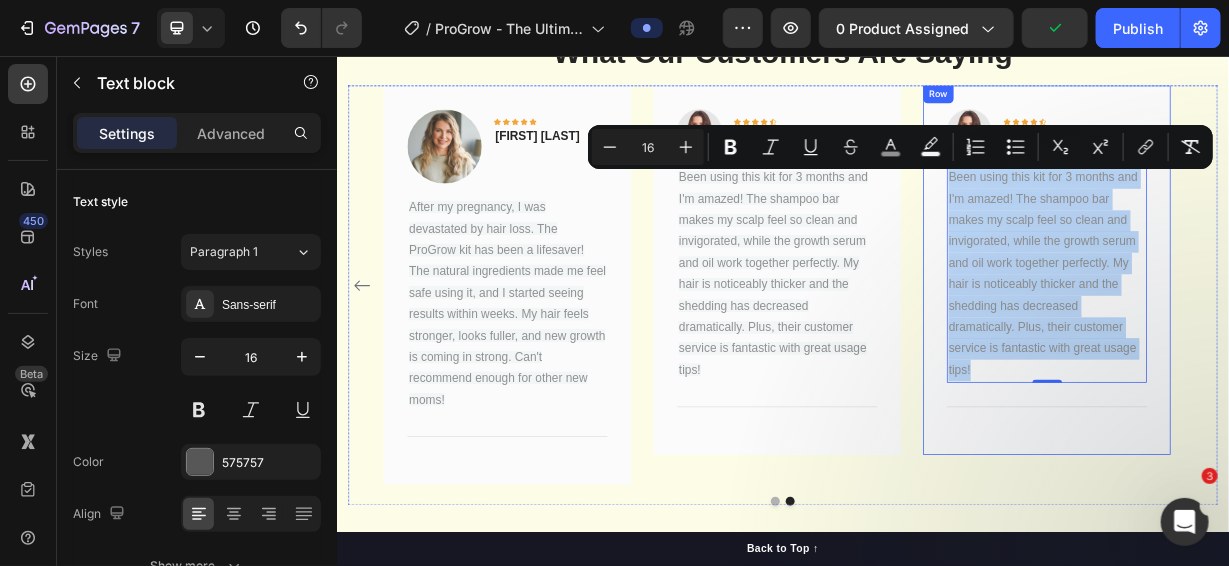 click on "Image
Icon
Icon
Icon
Icon
Icon Row [FIRST] [LAST]. Text block Row Been using this kit for 3 months and I'm amazed! The shampoo bar makes my scalp feel so clean and invigorated, while the growth serum and oil work together perfectly. My hair is noticeably thicker and the shedding has decreased dramatically. Plus, their customer service is fantastic with great usage tips! Text block   0                Title Line Row" at bounding box center (1291, 343) 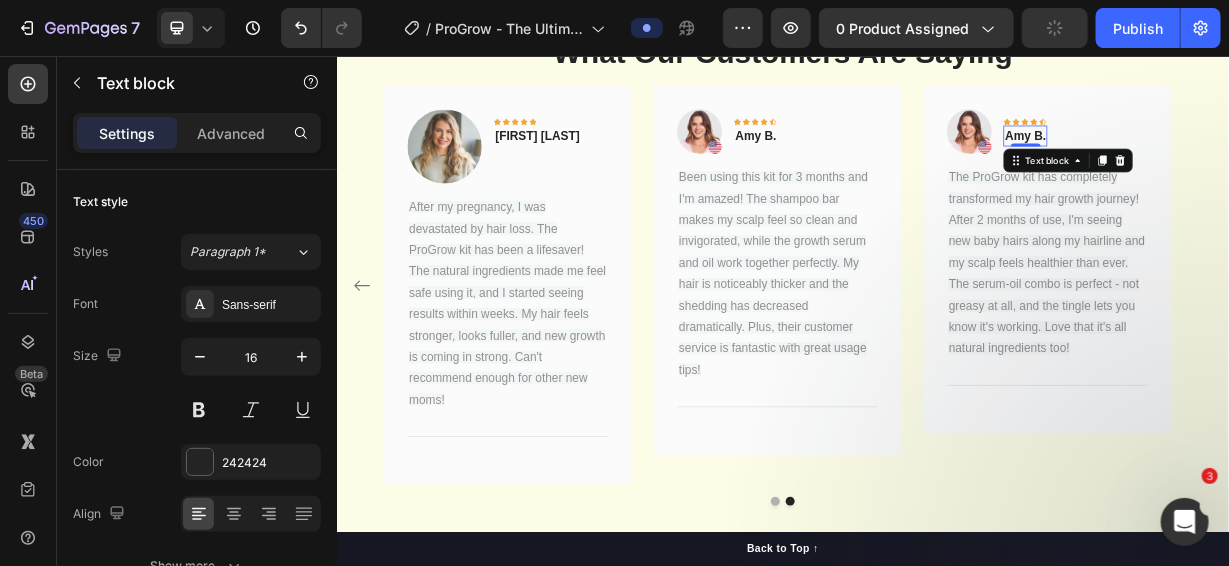 click on "Amy B." at bounding box center [1262, 163] 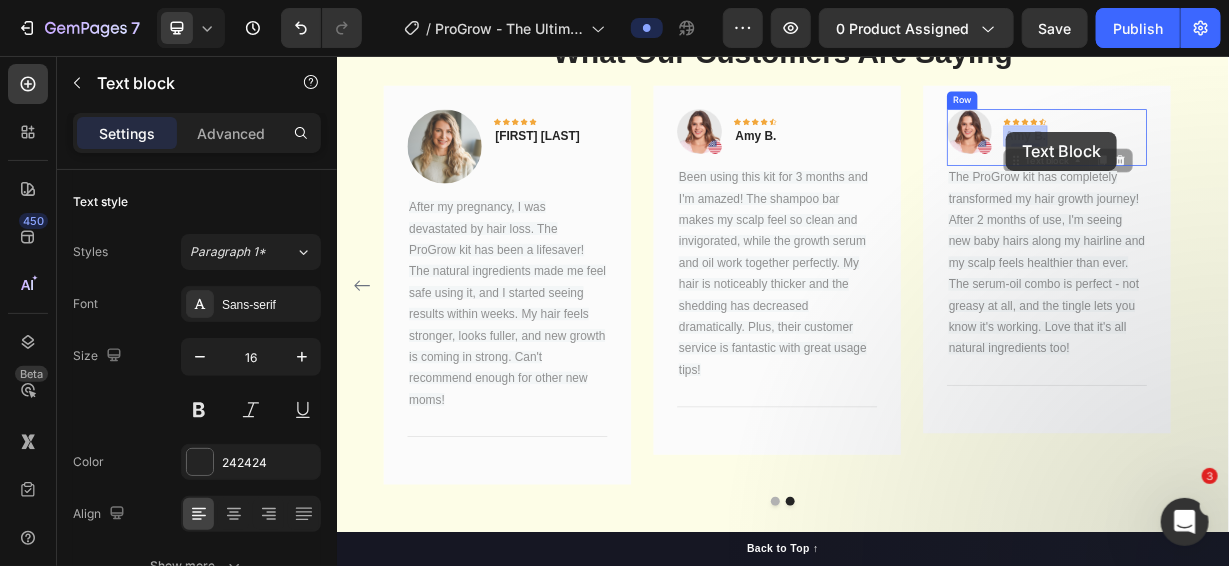 drag, startPoint x: 1280, startPoint y: 162, endPoint x: 1236, endPoint y: 157, distance: 44.28318 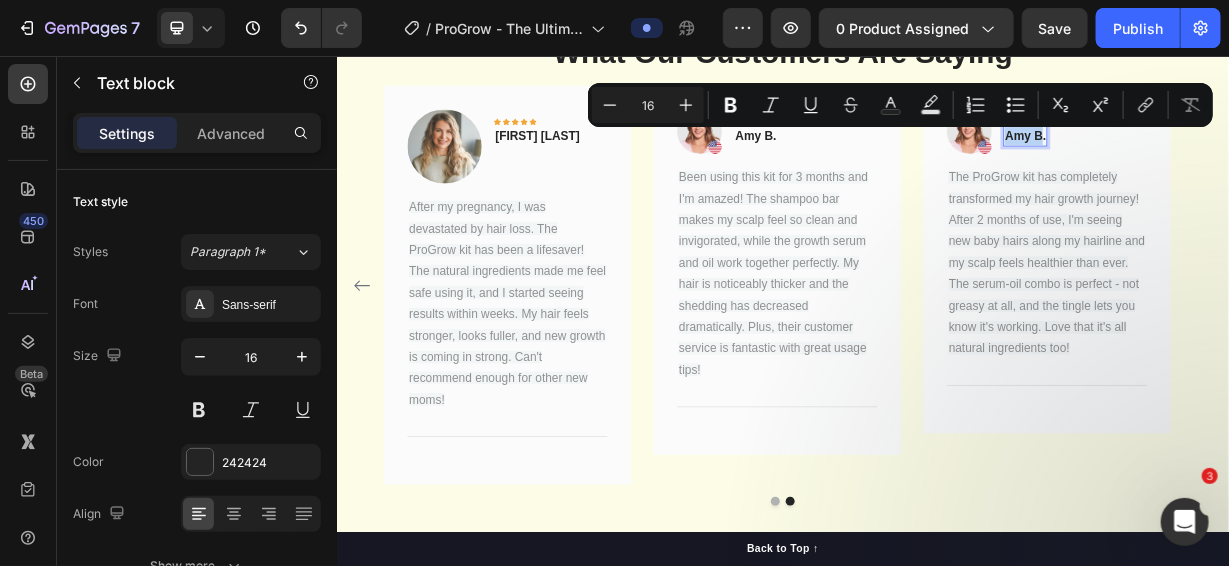 drag, startPoint x: 1286, startPoint y: 161, endPoint x: 1239, endPoint y: 159, distance: 47.042534 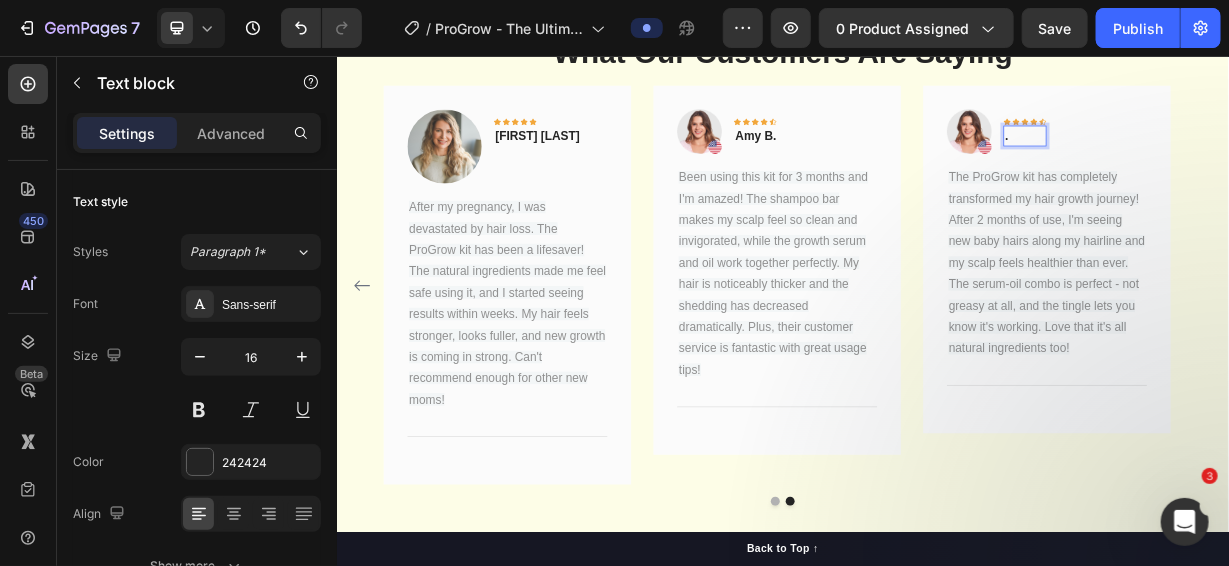 click on "." at bounding box center [1262, 163] 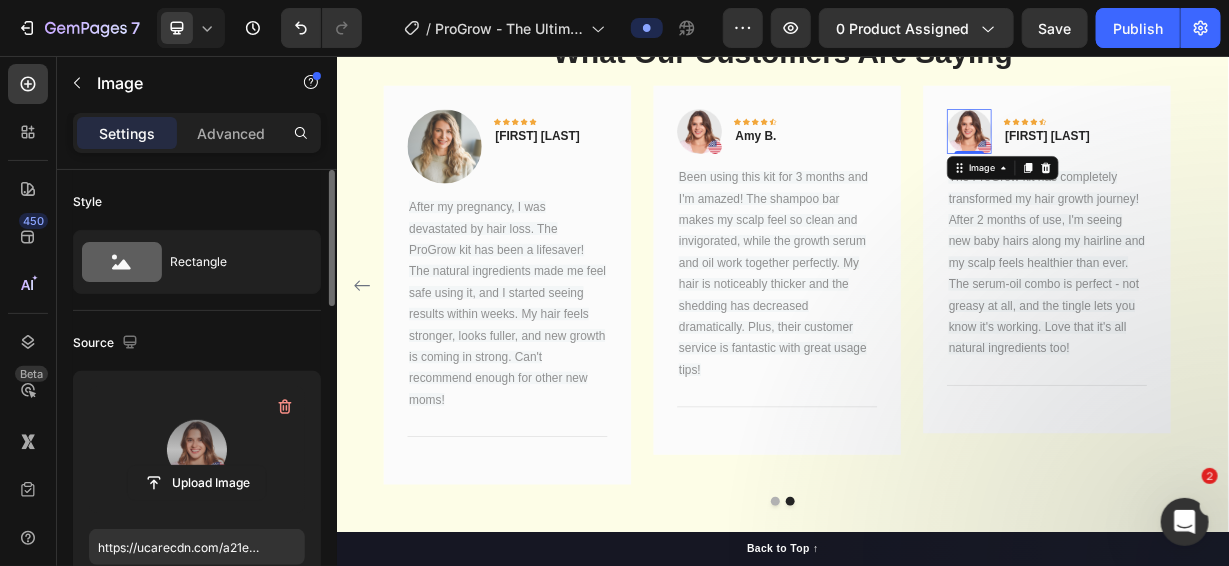 click at bounding box center [197, 450] 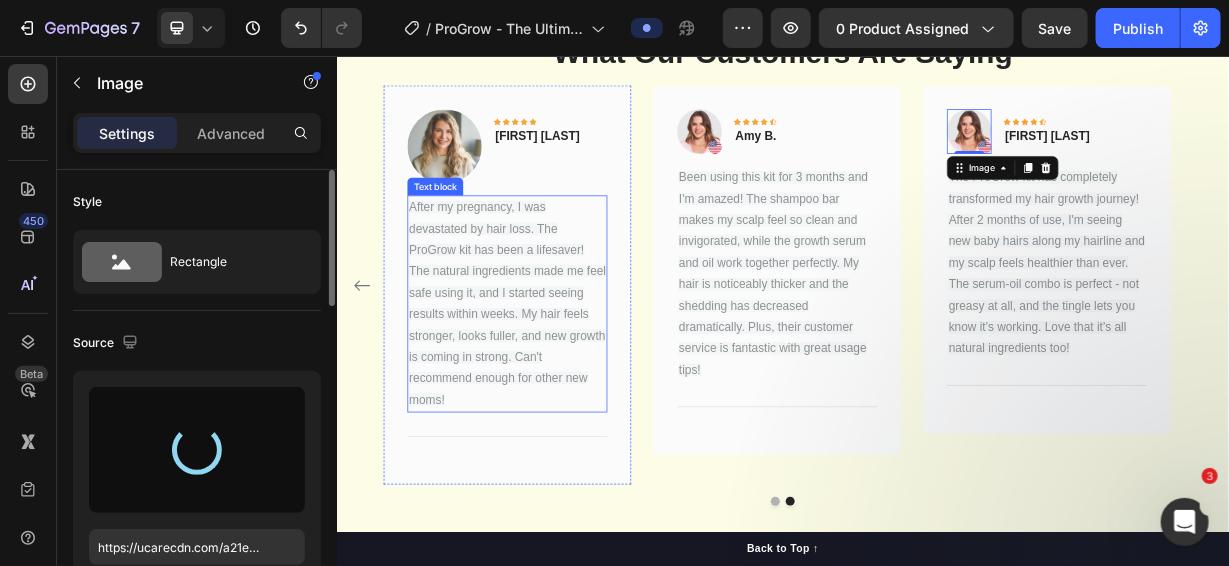 type on "https://cdn.shopify.com/s/files/1/1097/2858/files/gempages_554715468074583280-d8c1843f-7c68-4694-8503-acb141b9d76c.png" 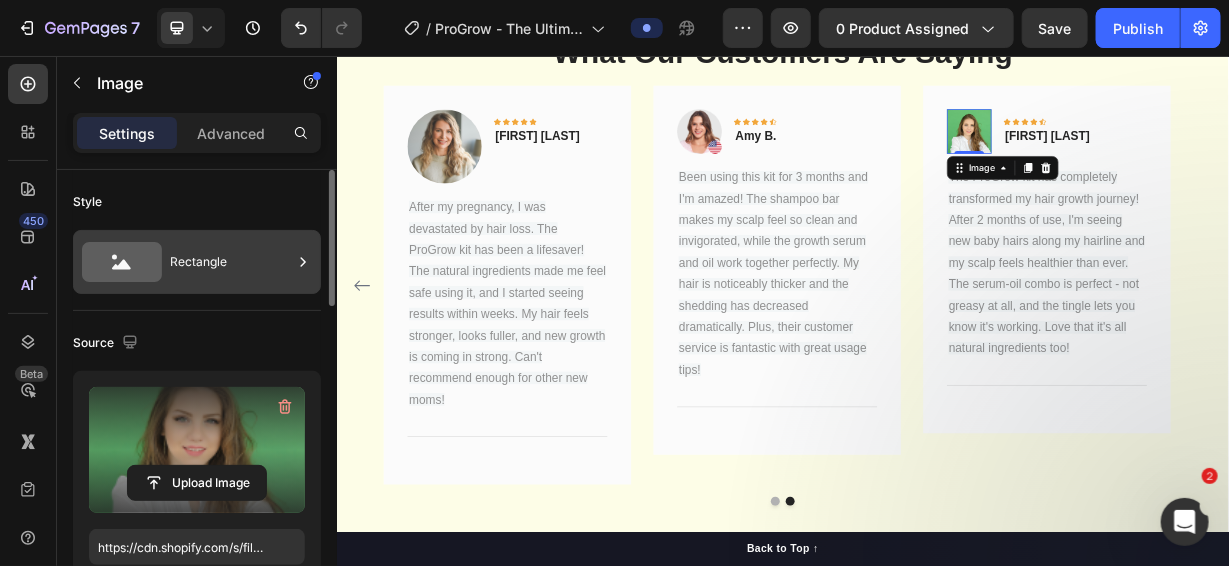 click on "Rectangle" at bounding box center (231, 262) 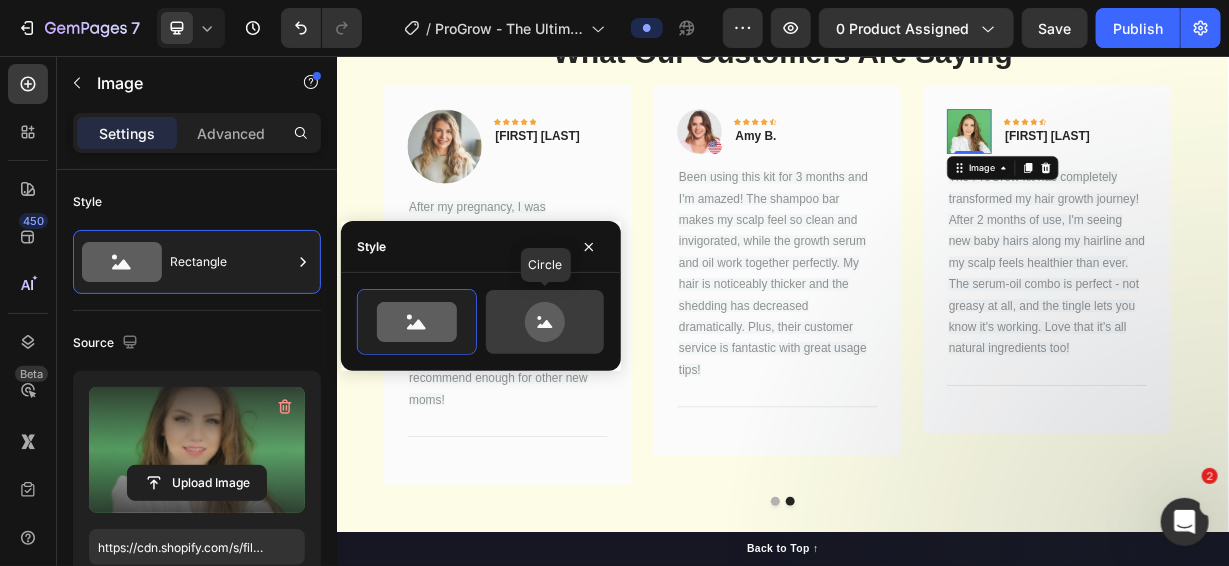 click 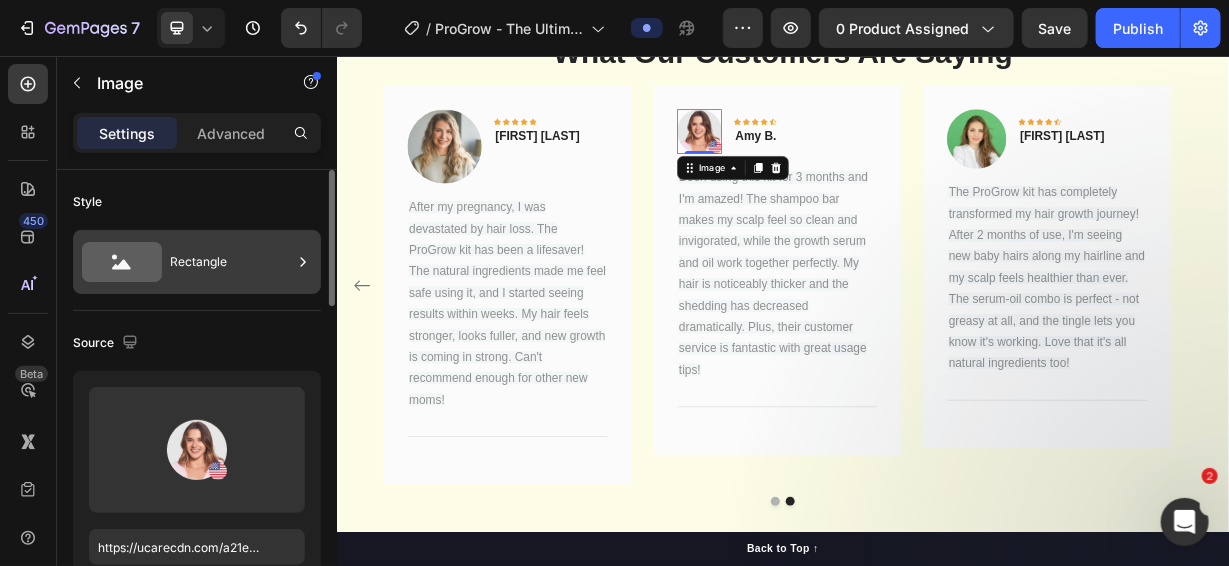 click on "Rectangle" at bounding box center [231, 262] 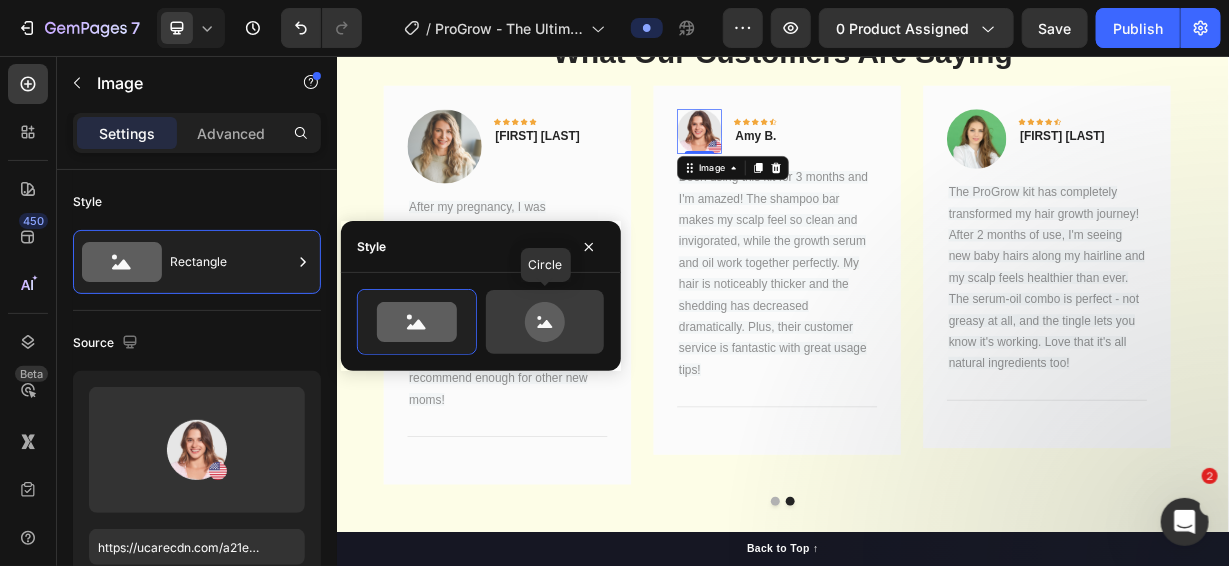 click 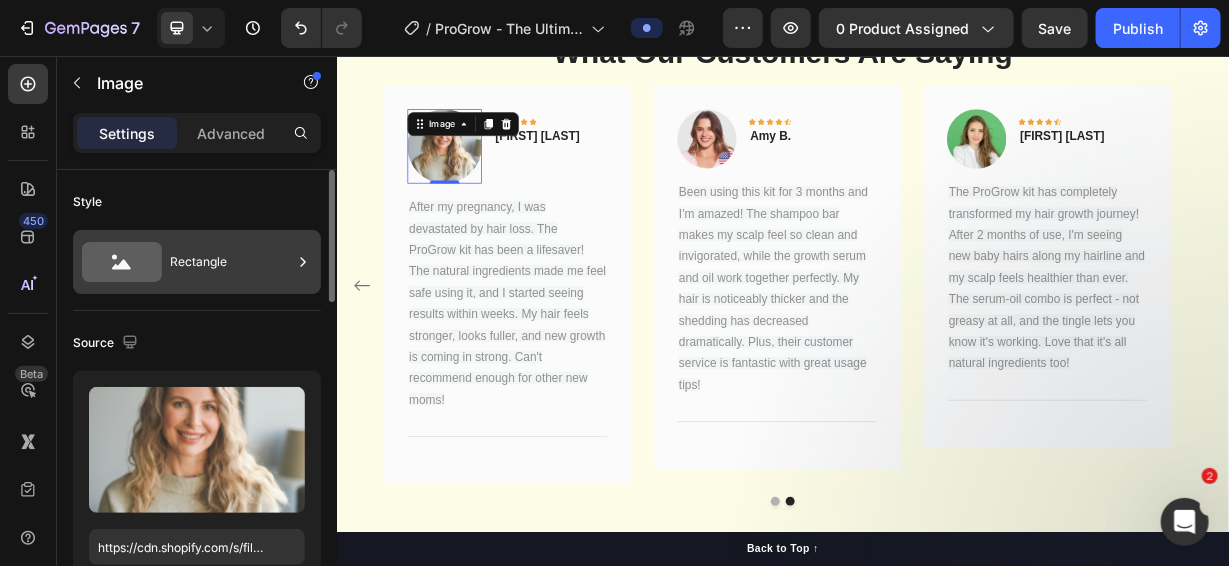 click on "Rectangle" at bounding box center [231, 262] 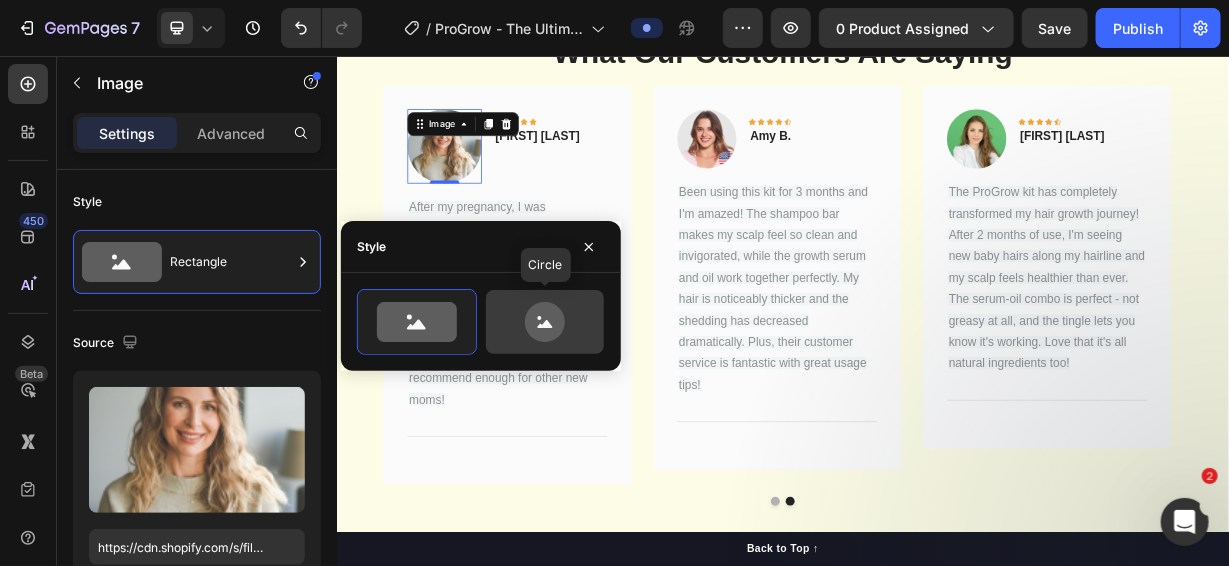 click 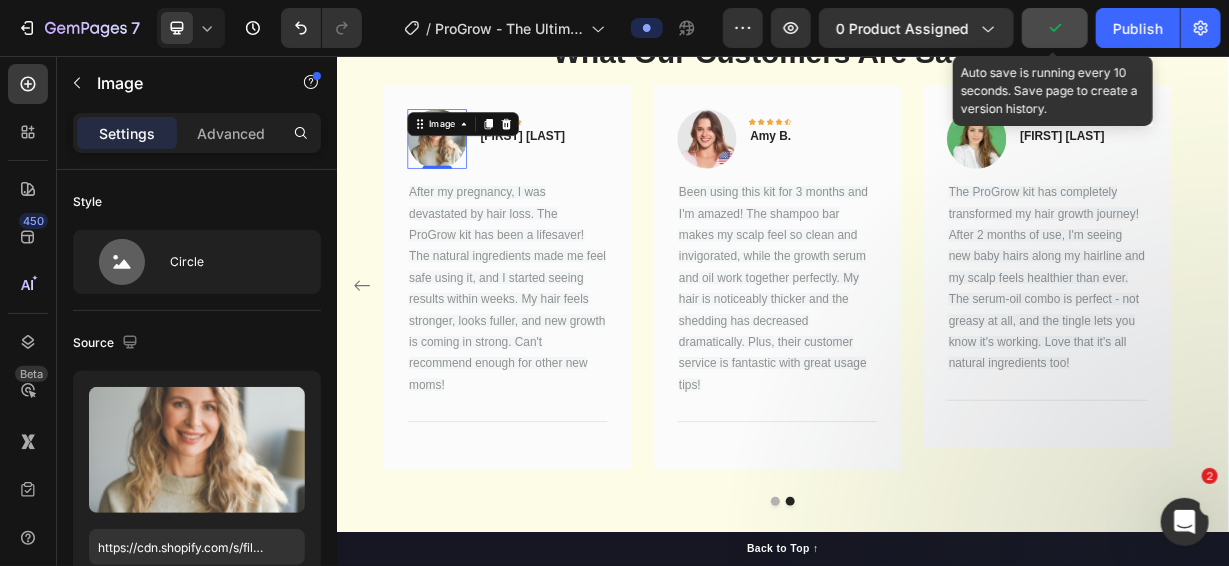 click 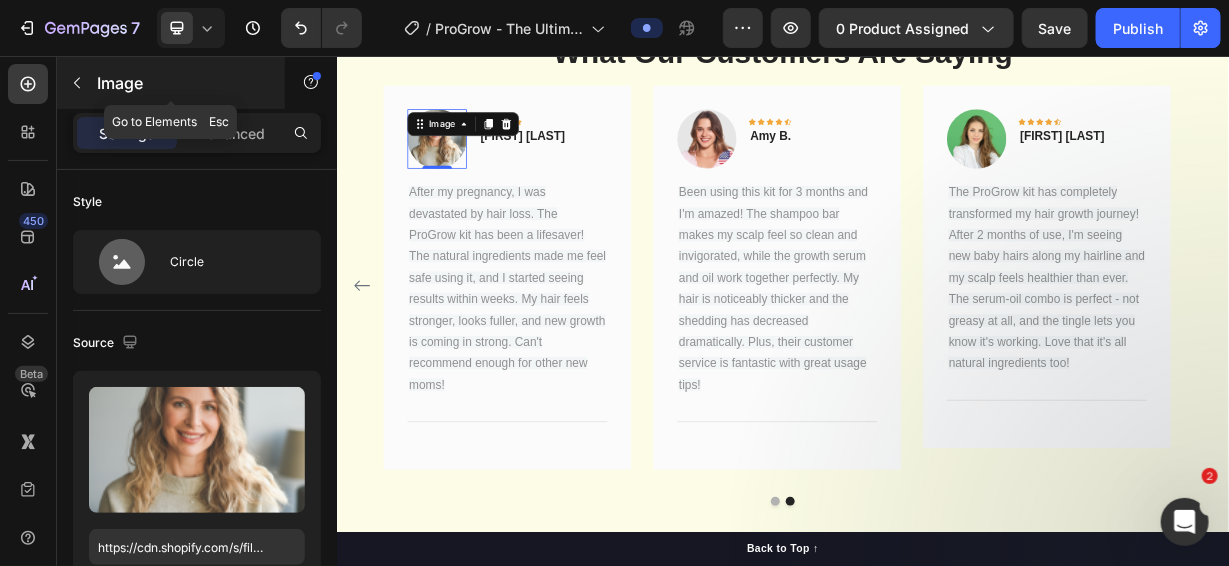 click 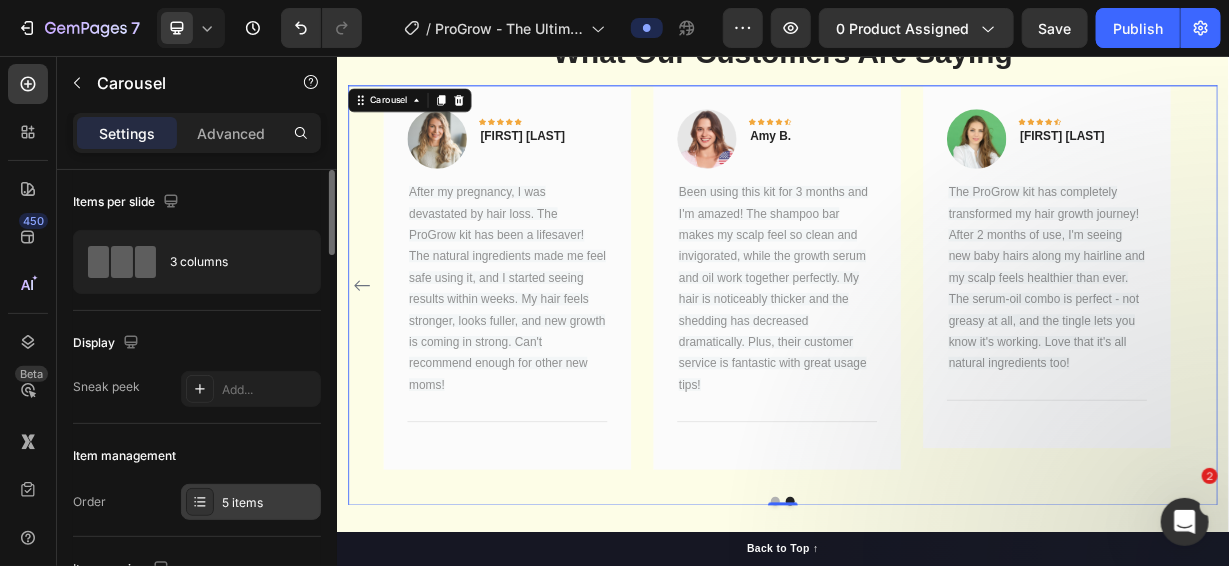 click on "5 items" at bounding box center (269, 503) 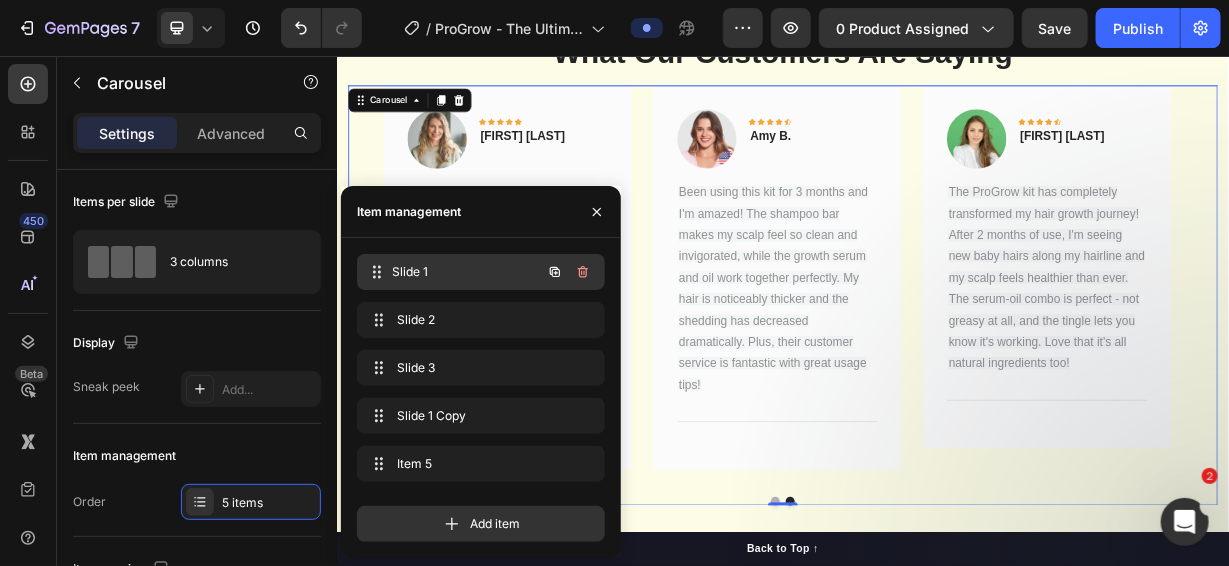 click on "Slide 1" at bounding box center (467, 272) 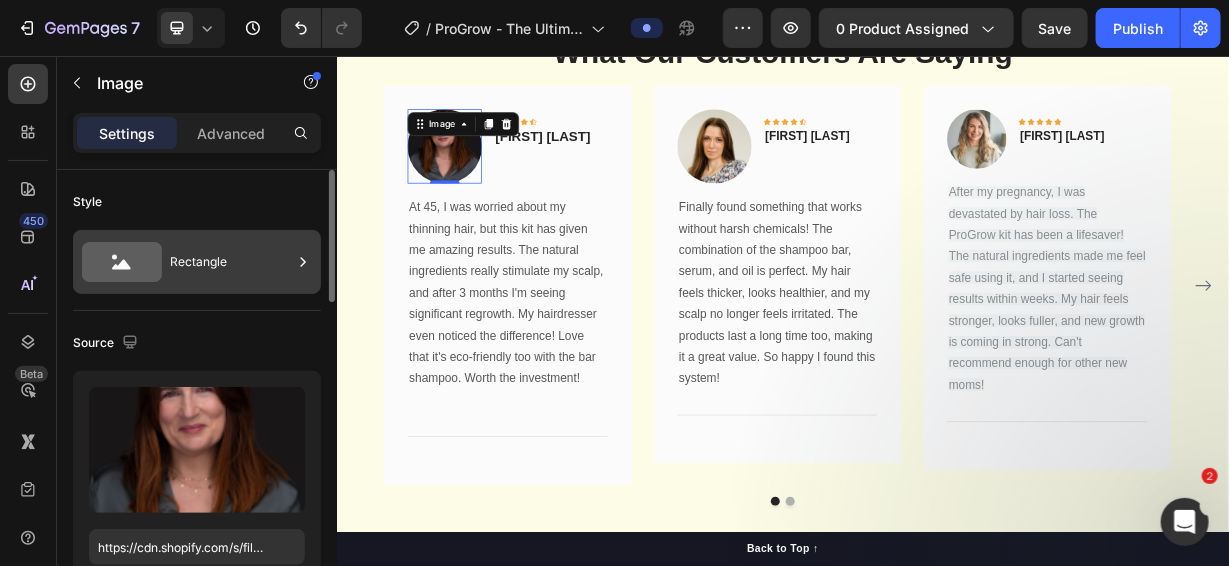 click on "Rectangle" at bounding box center [231, 262] 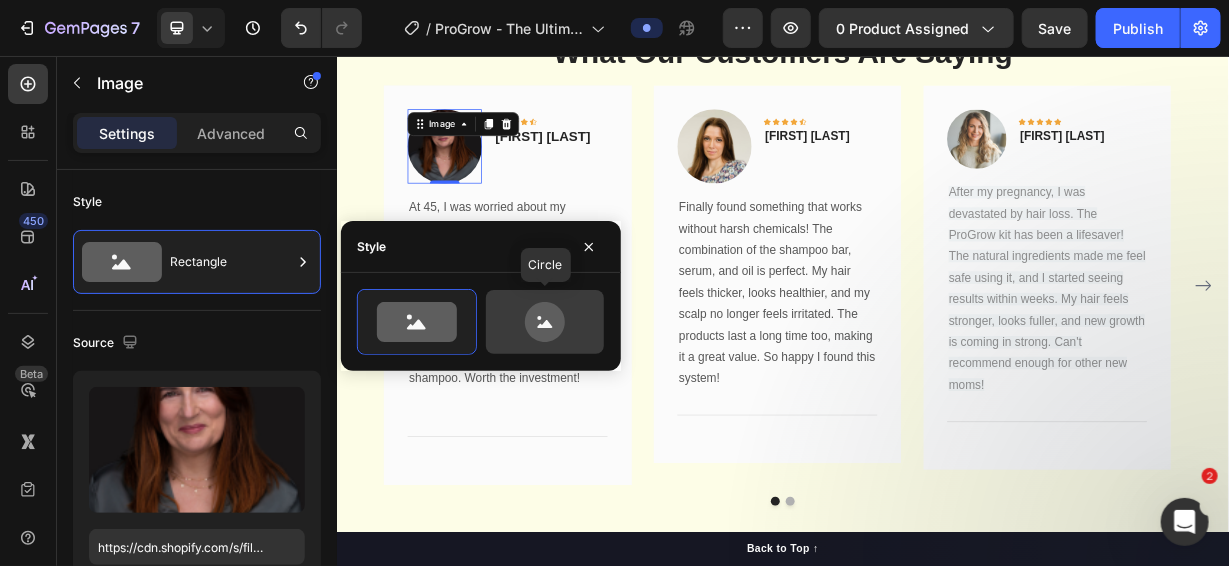 click 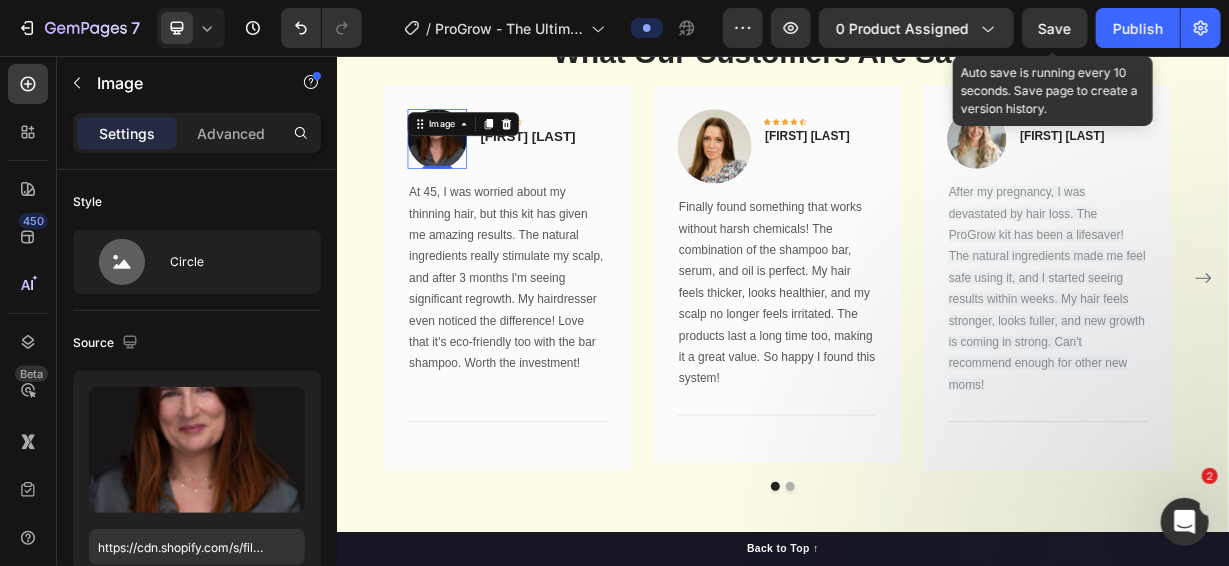 click on "Save" 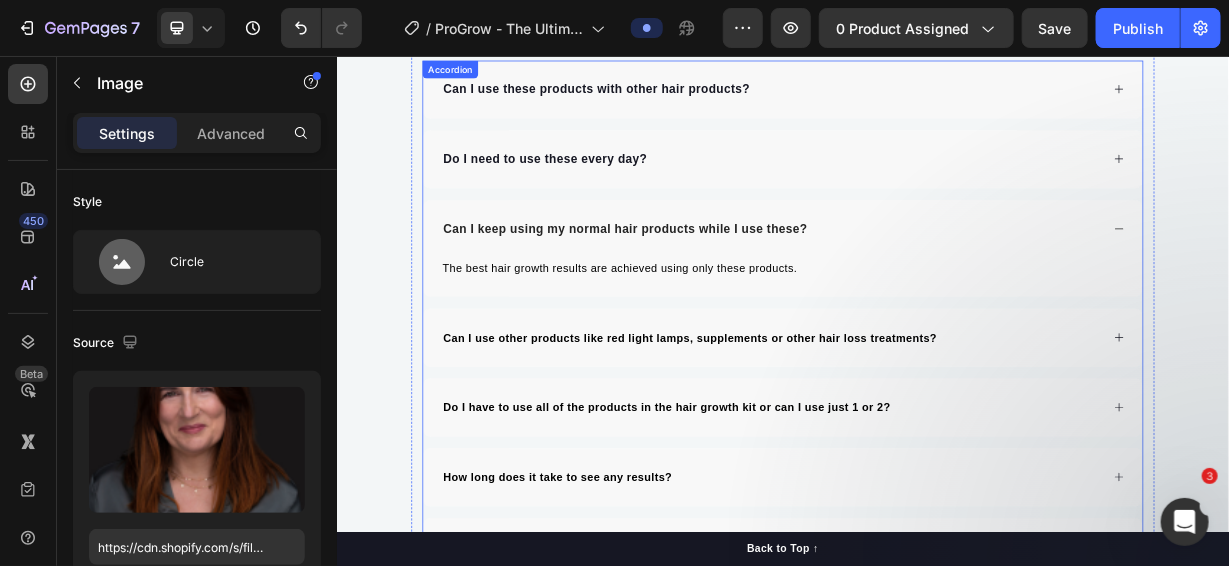 scroll, scrollTop: 13563, scrollLeft: 0, axis: vertical 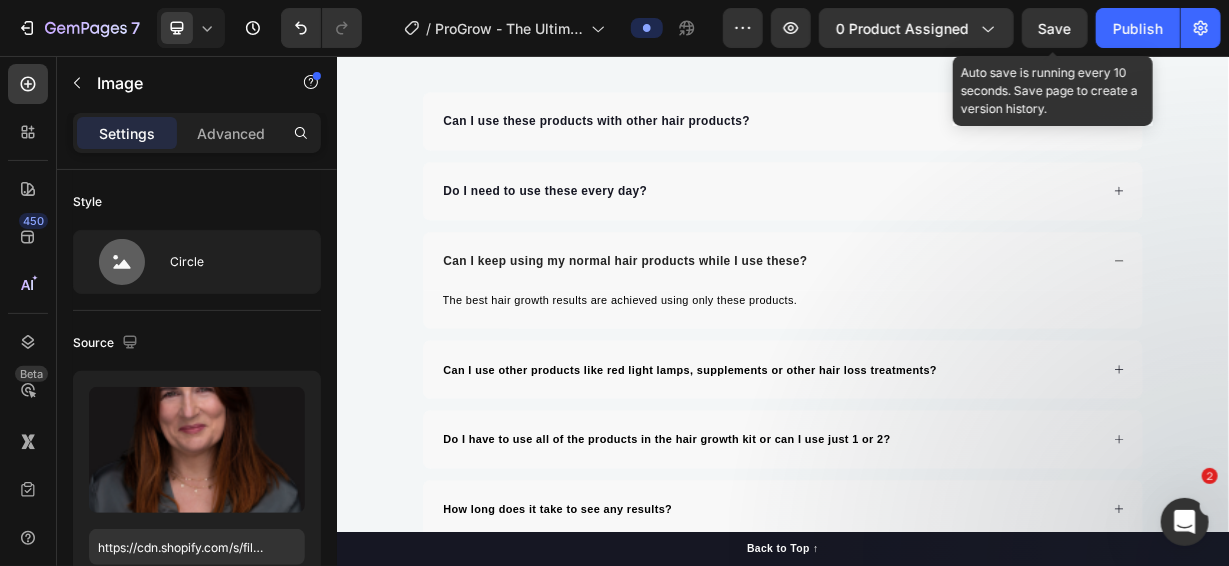 click on "Save" 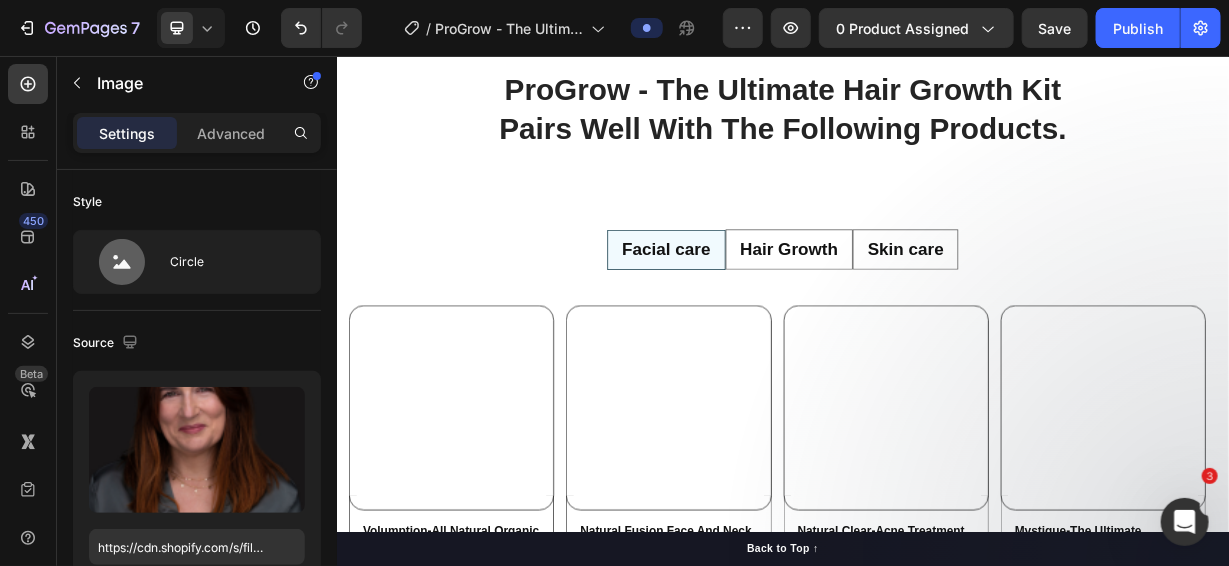 scroll, scrollTop: 16064, scrollLeft: 0, axis: vertical 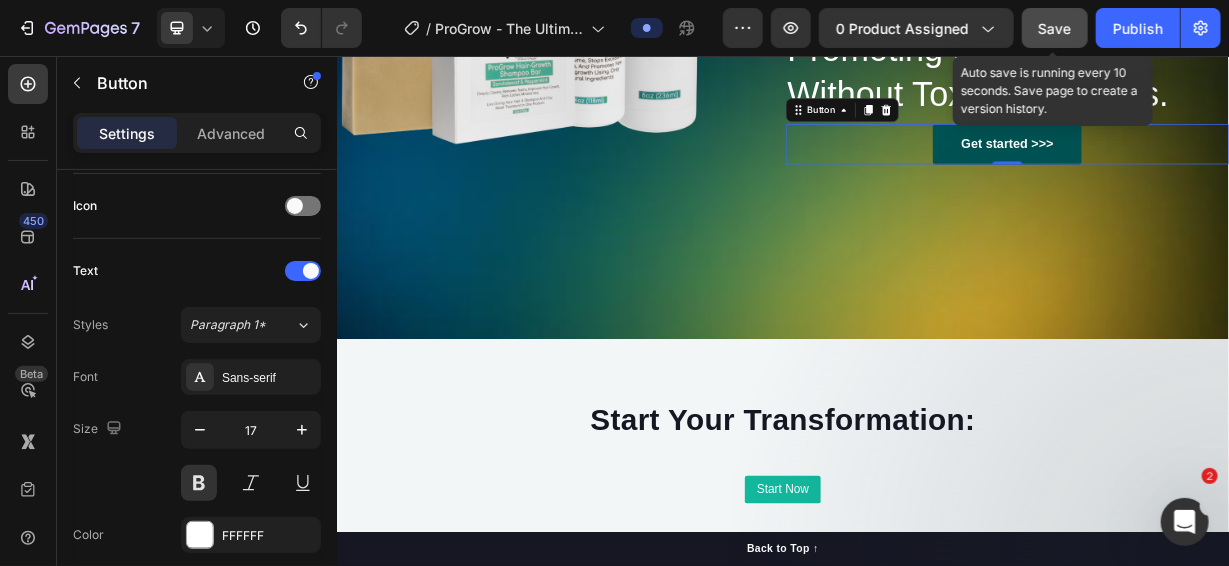 click on "Save" at bounding box center (1055, 28) 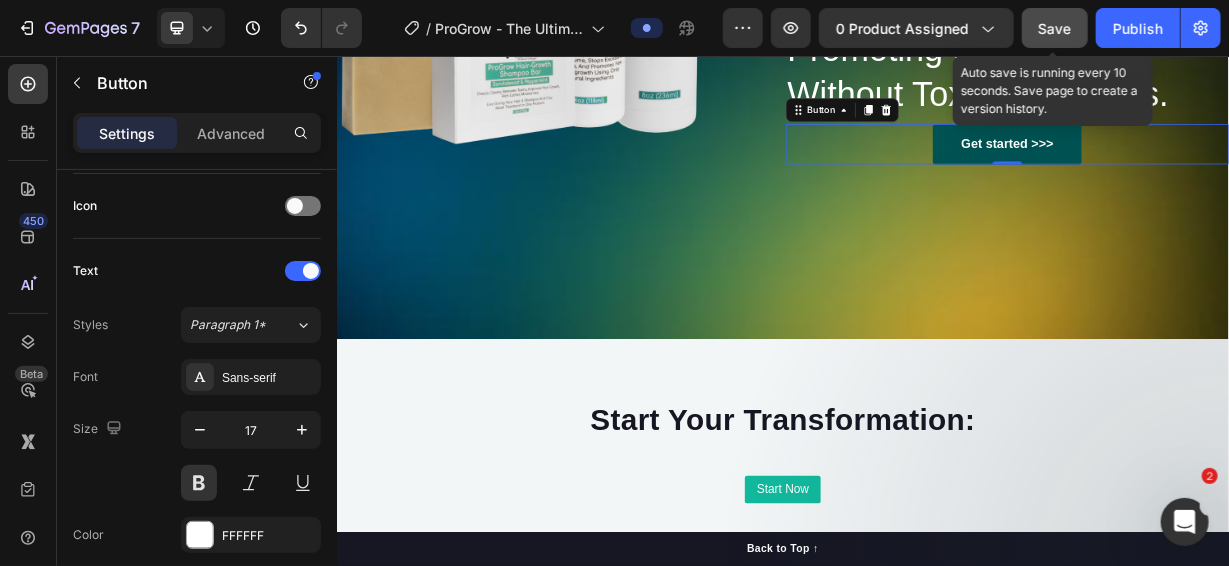 click on "Save" 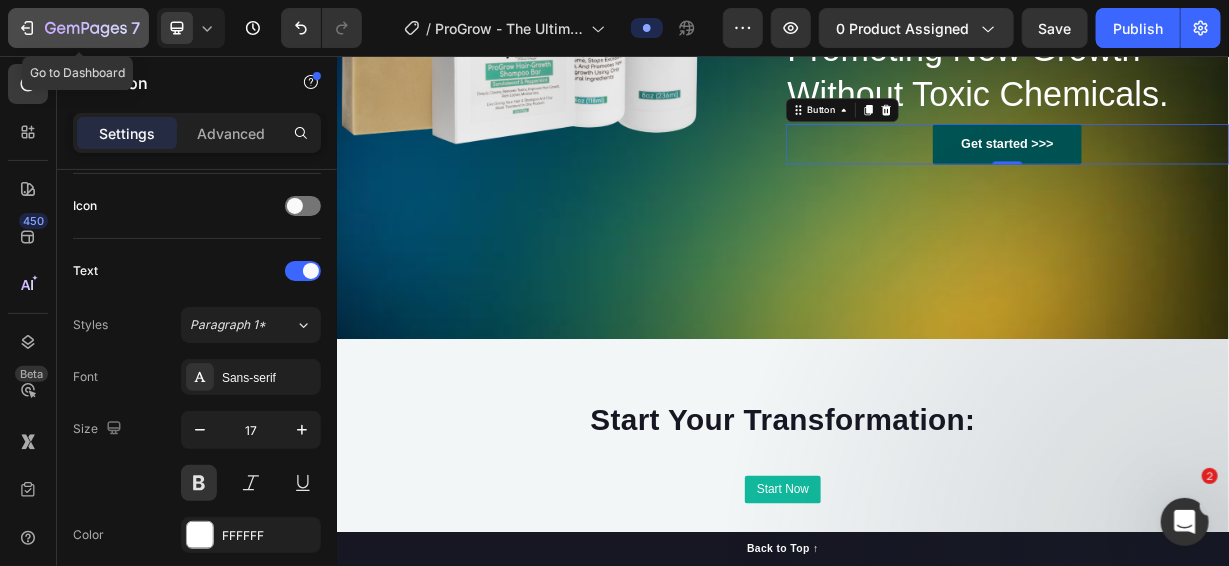 click 